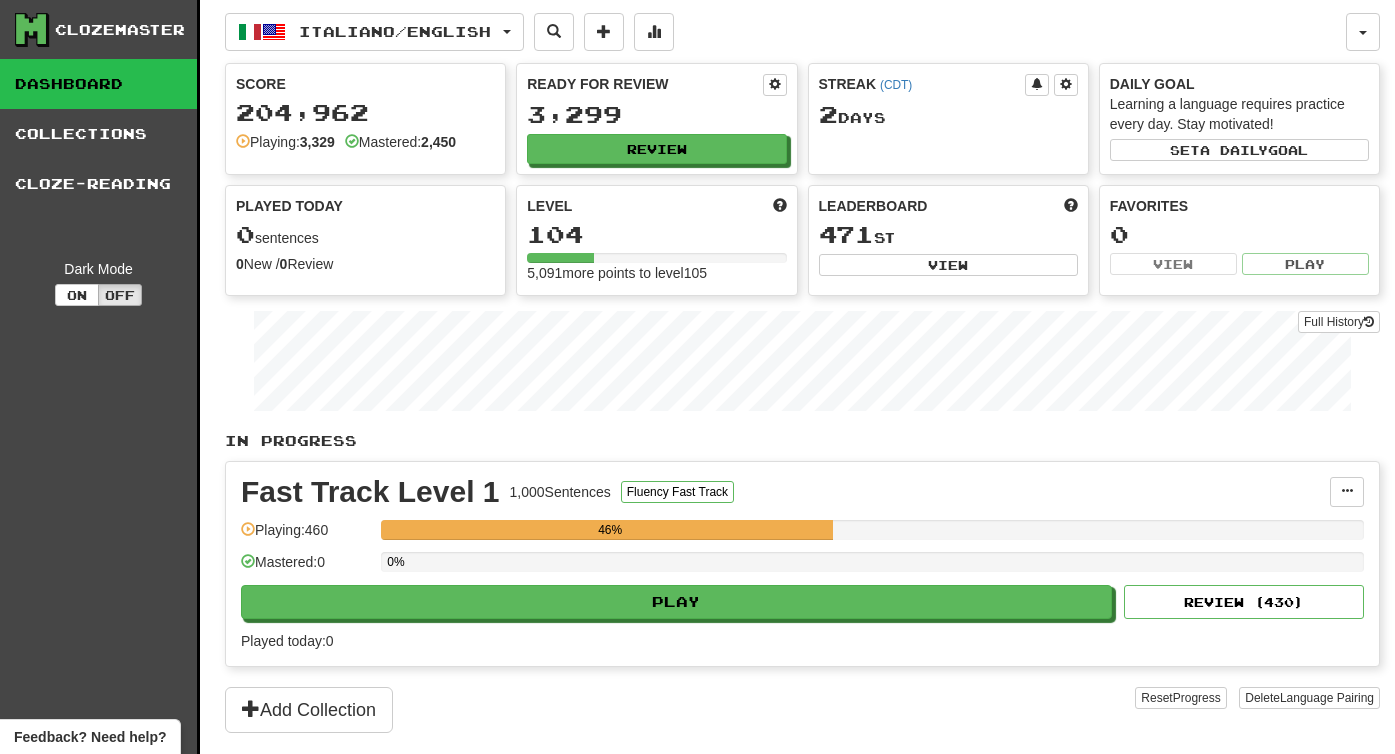 scroll, scrollTop: 0, scrollLeft: 0, axis: both 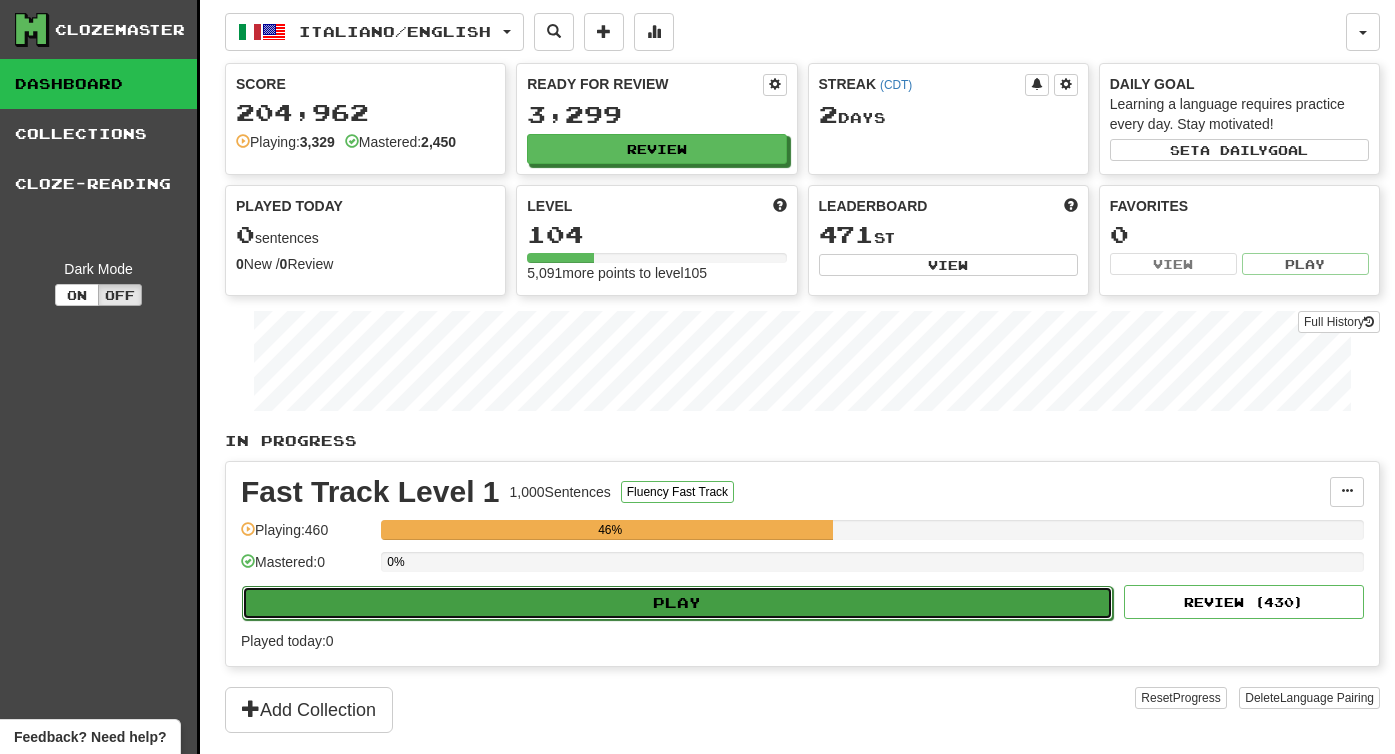 click on "Play" at bounding box center (677, 603) 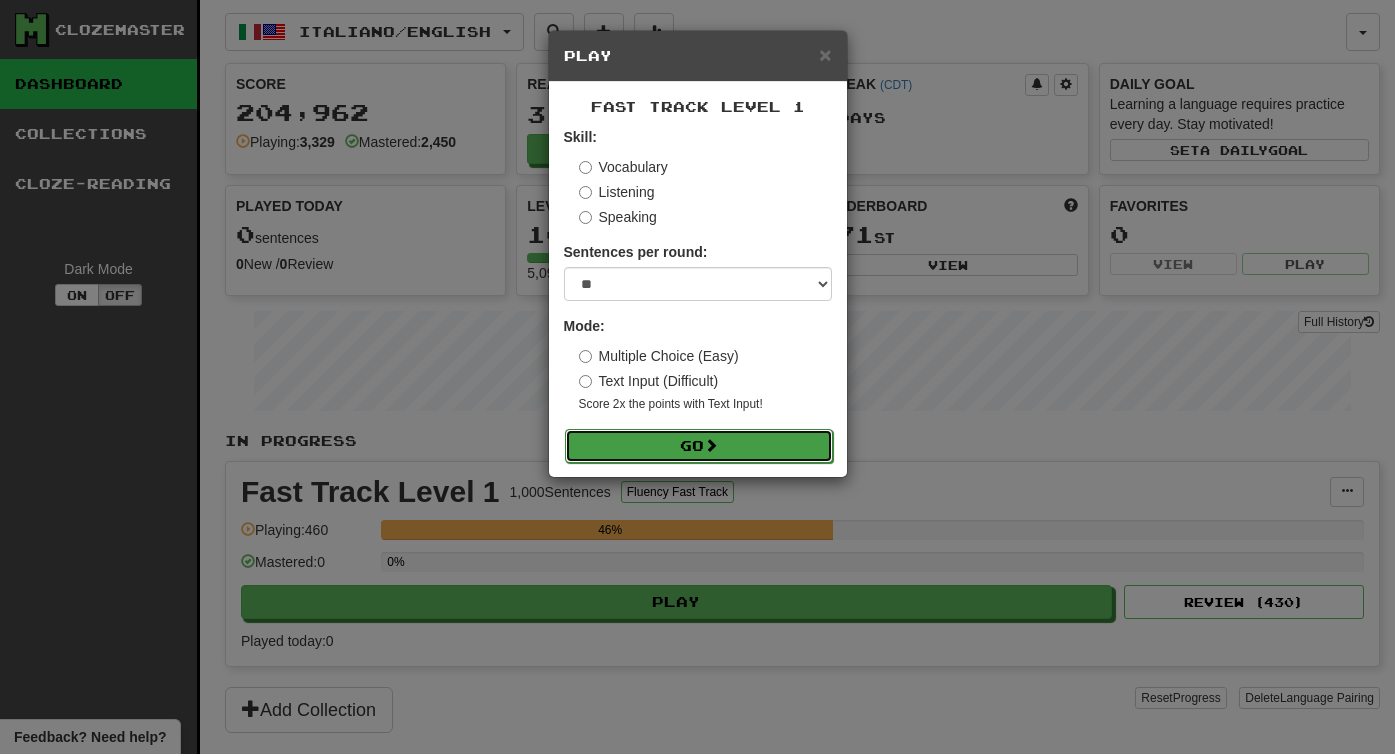 click on "Go" at bounding box center [699, 446] 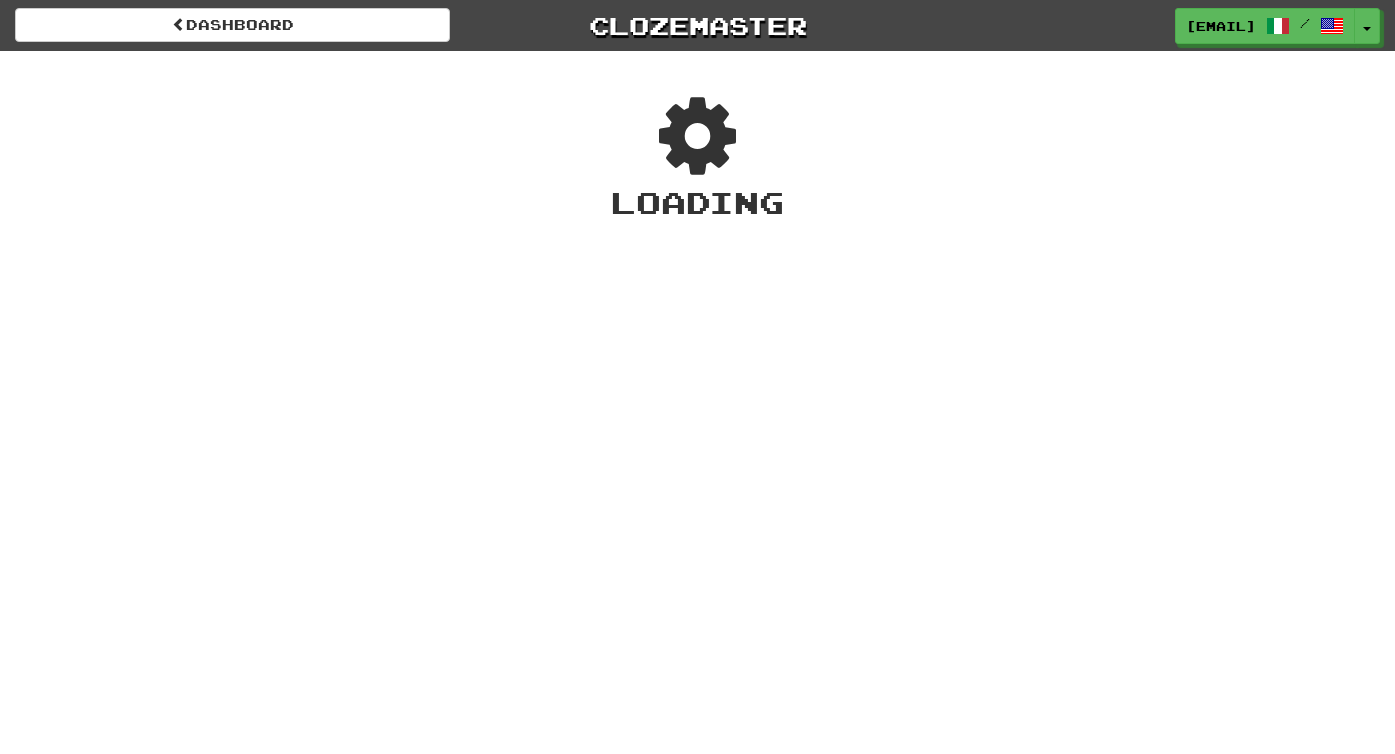 scroll, scrollTop: 0, scrollLeft: 0, axis: both 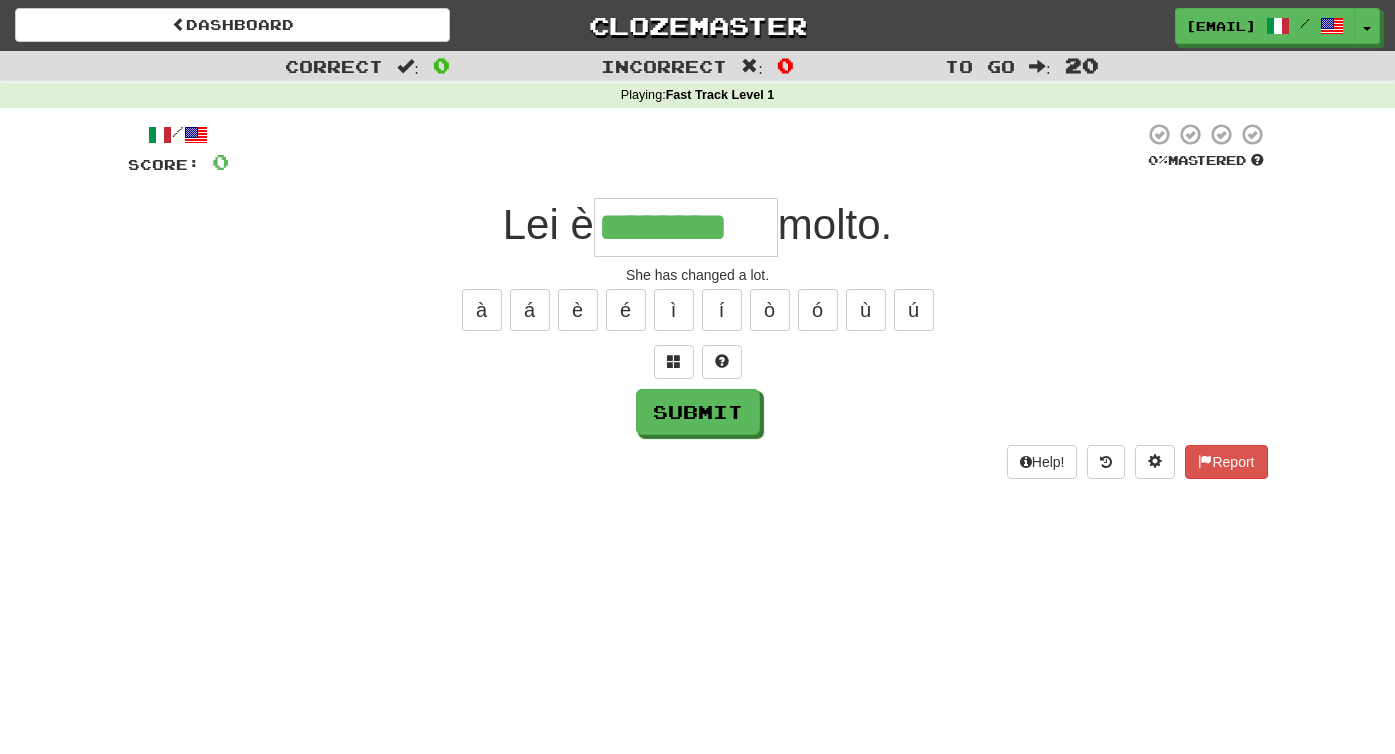 type on "********" 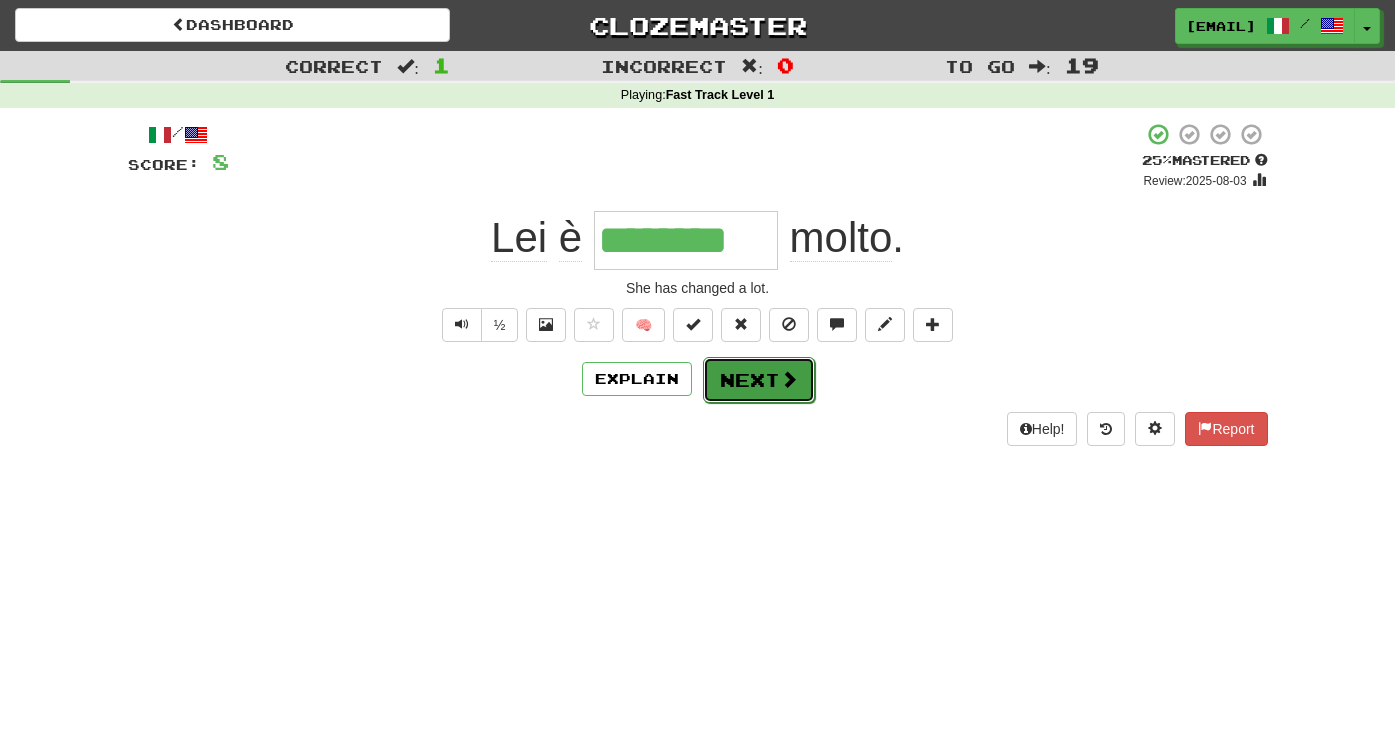 click on "Next" at bounding box center (759, 380) 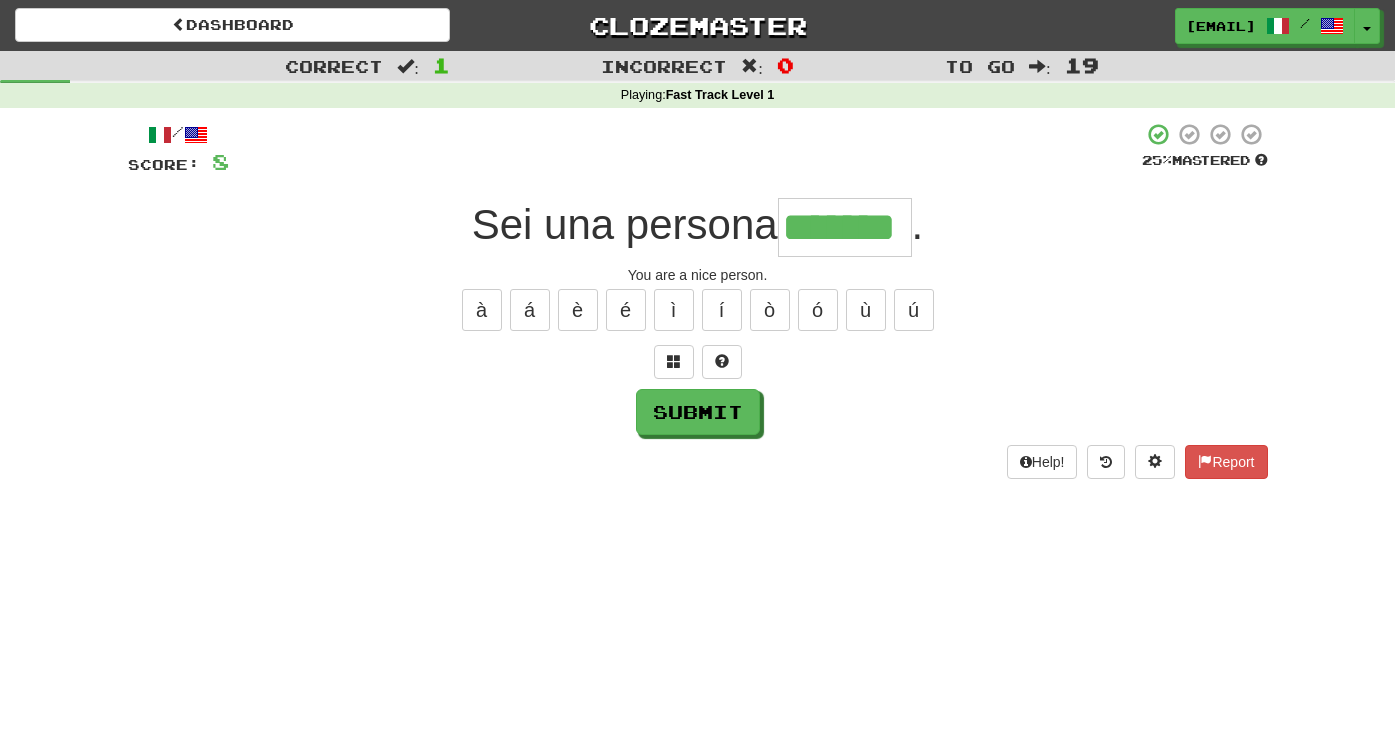 type on "*******" 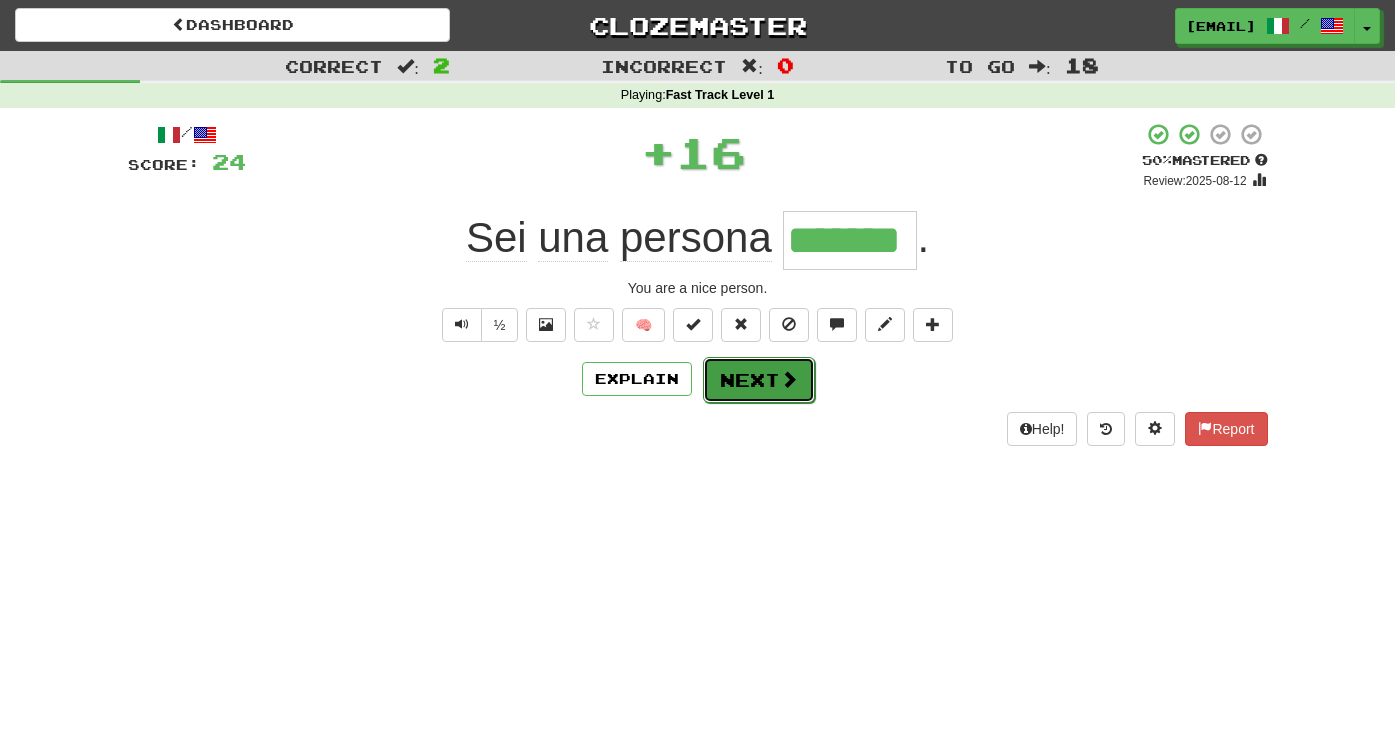click on "Next" at bounding box center (759, 380) 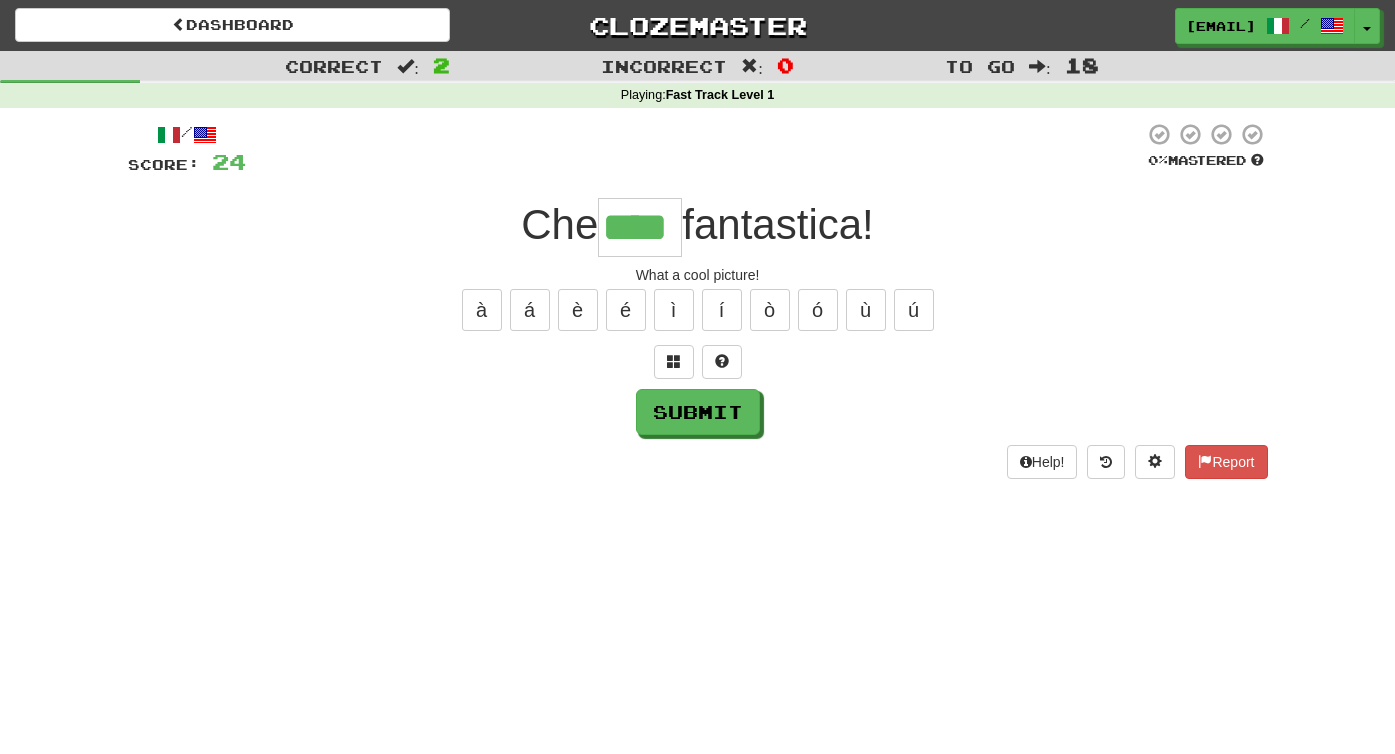 type on "****" 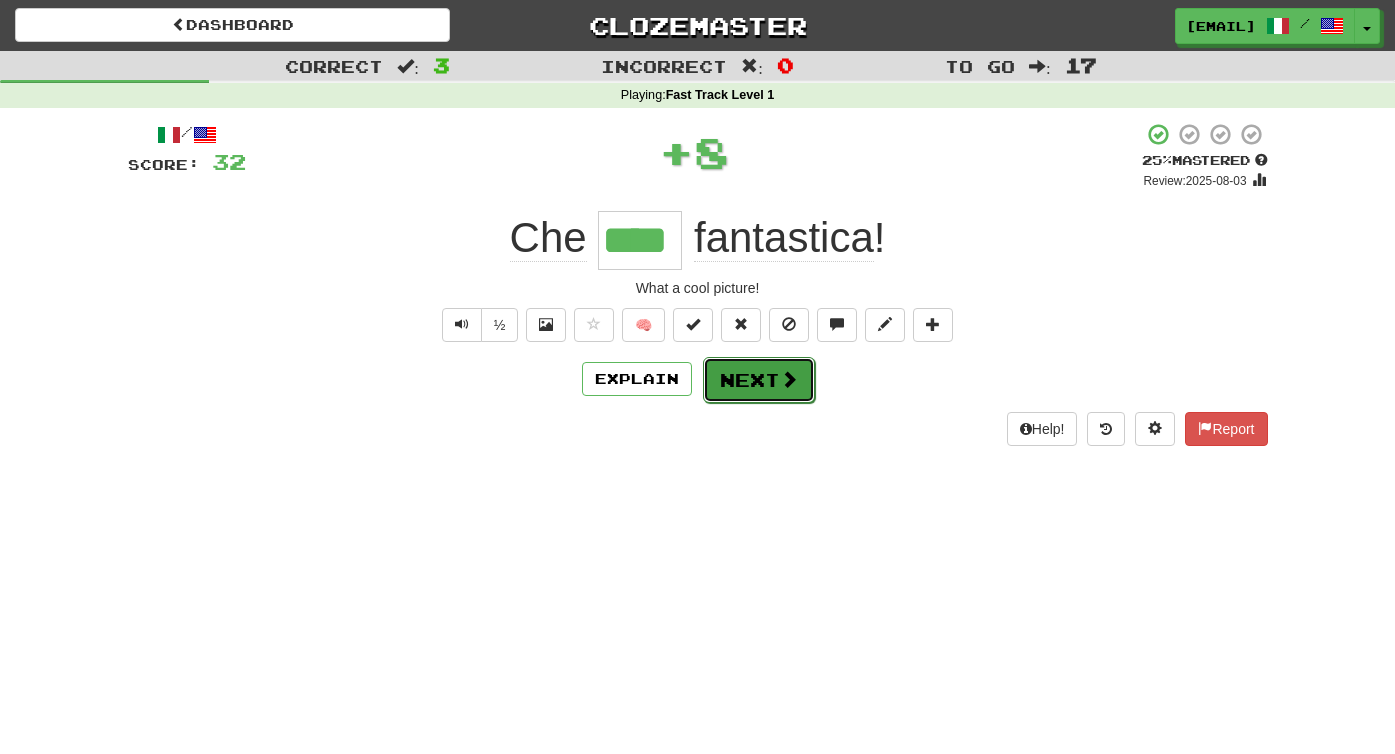 click on "Next" at bounding box center [759, 380] 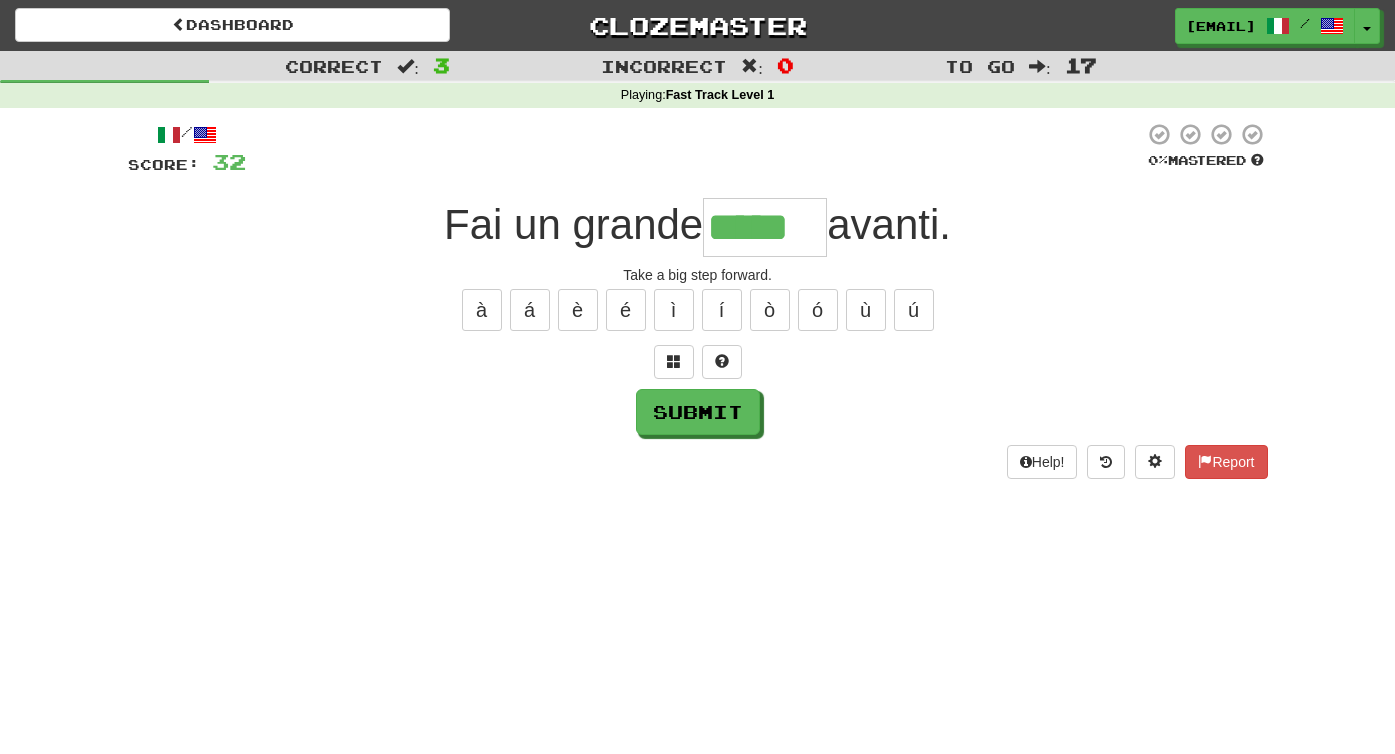 type on "*****" 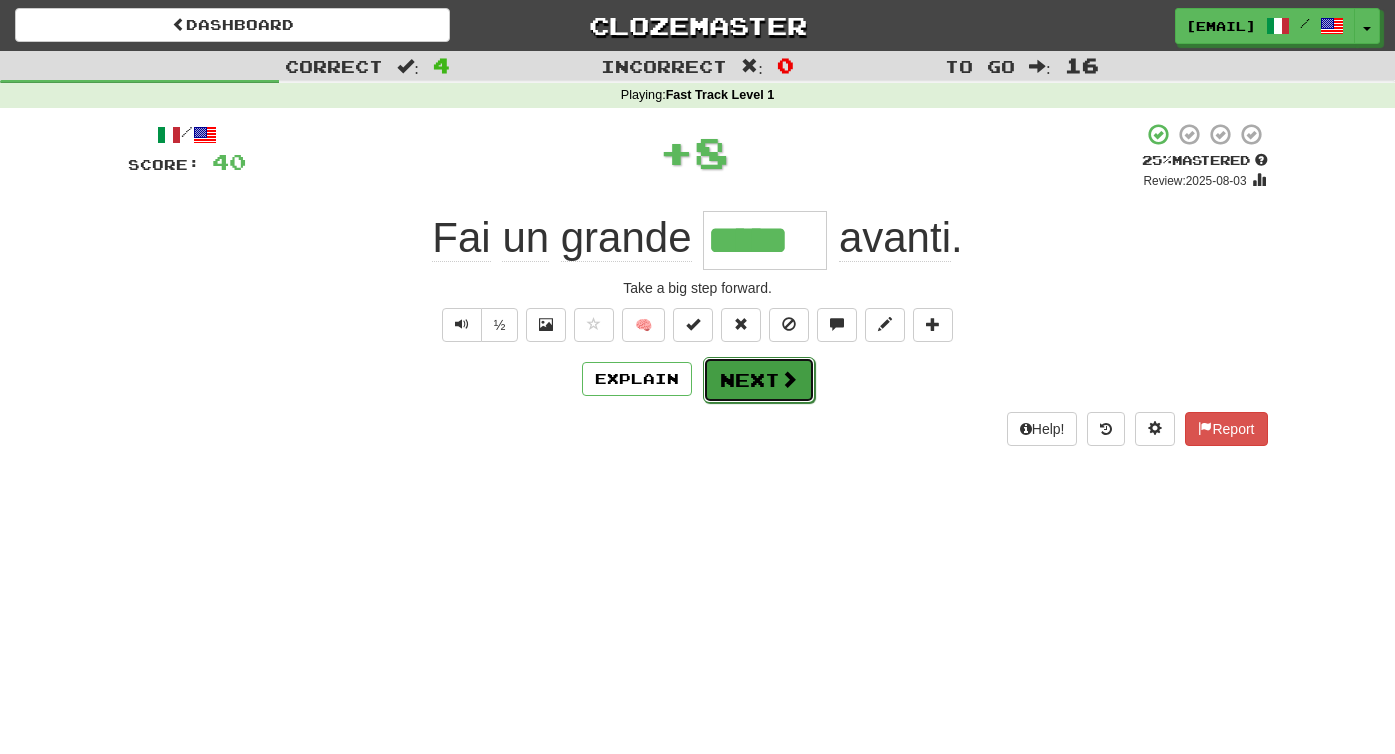 click on "Next" at bounding box center (759, 380) 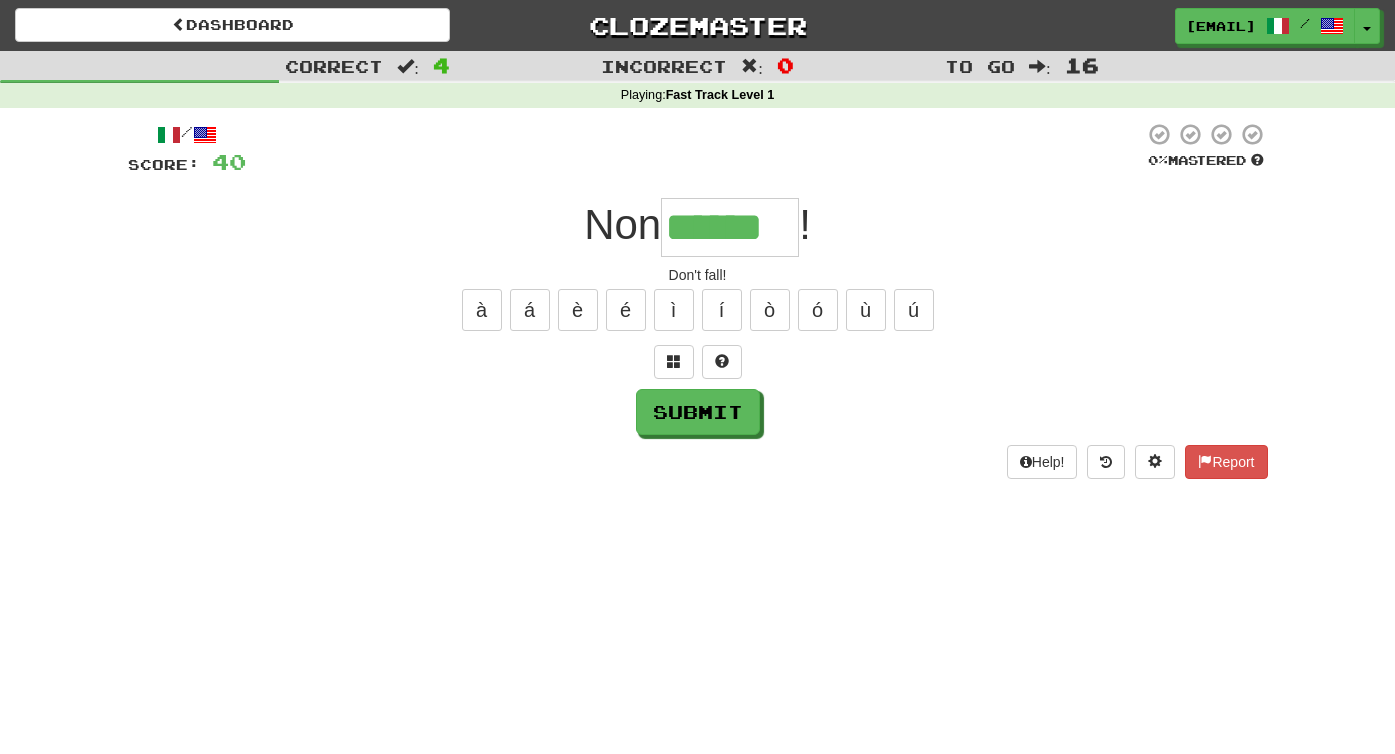 type on "******" 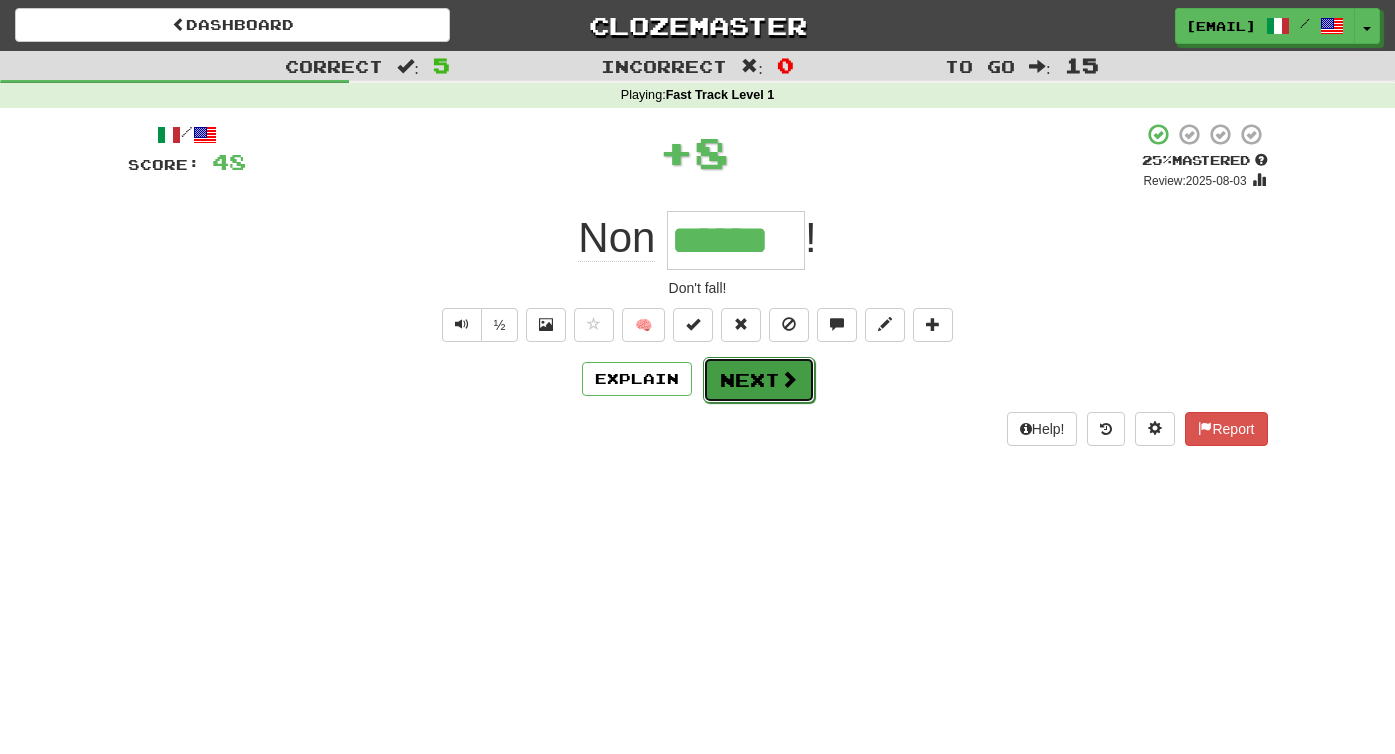 click on "Next" at bounding box center (759, 380) 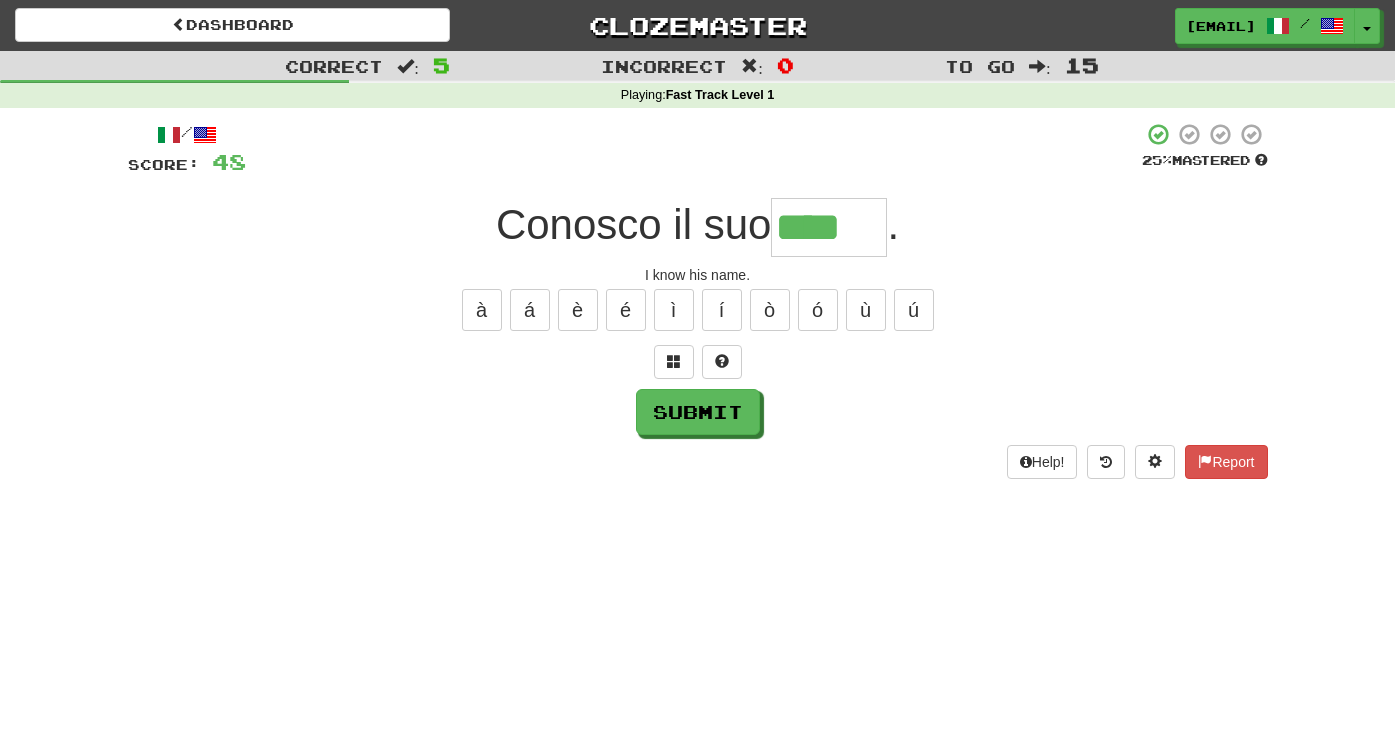 type on "****" 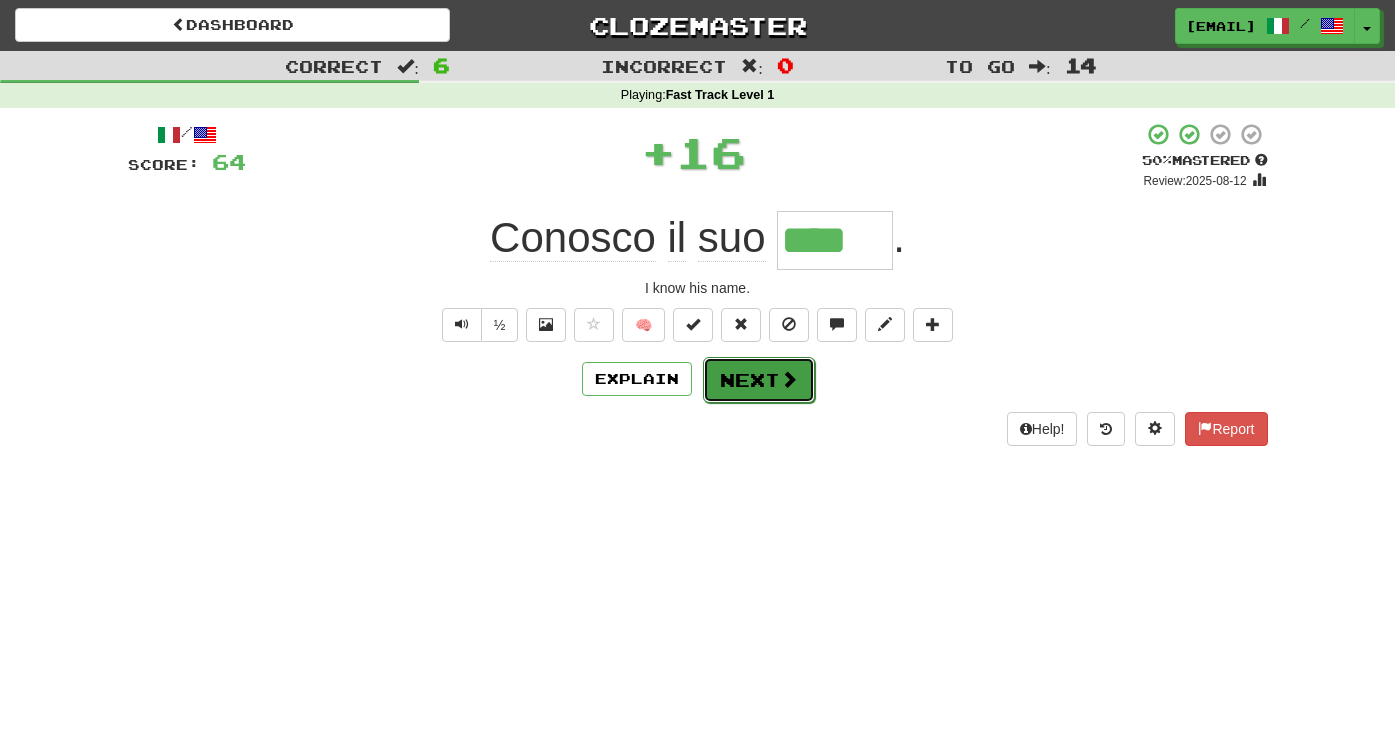 click on "Next" at bounding box center [759, 380] 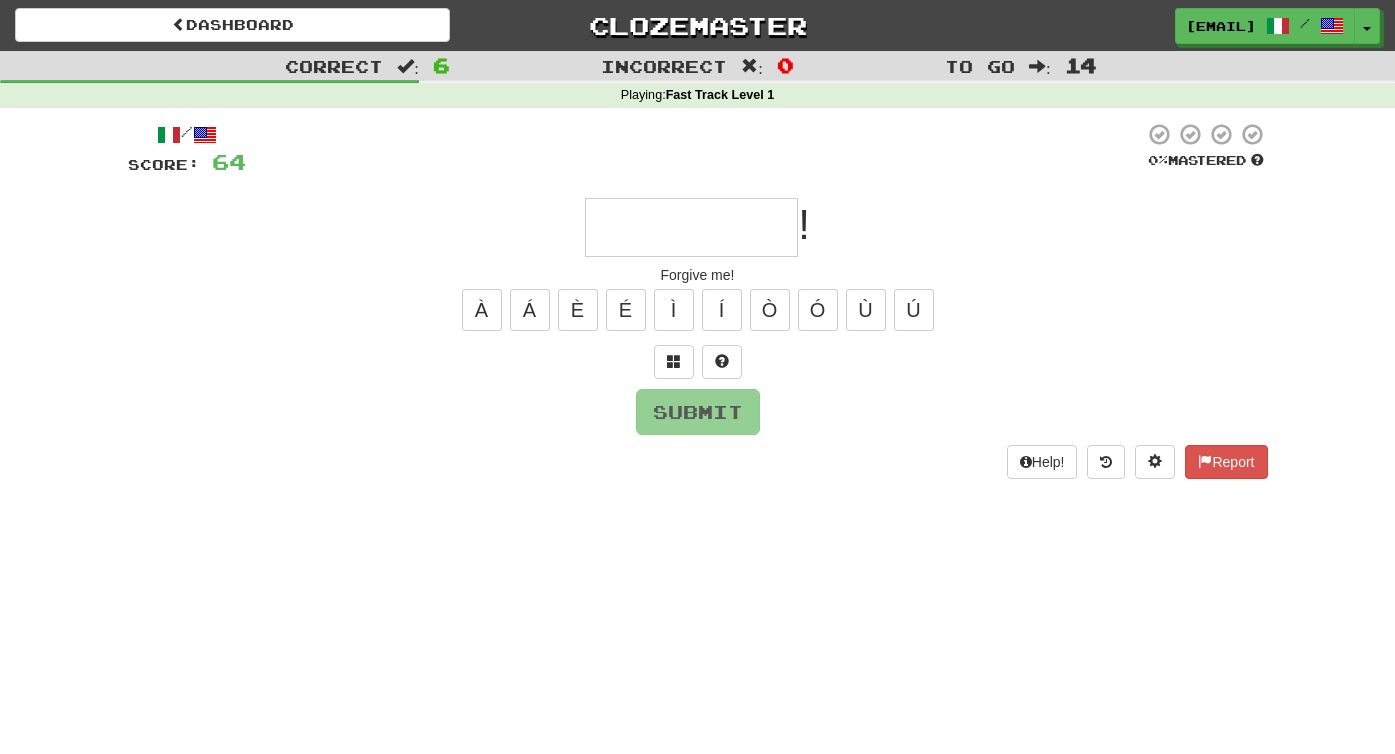 type on "*" 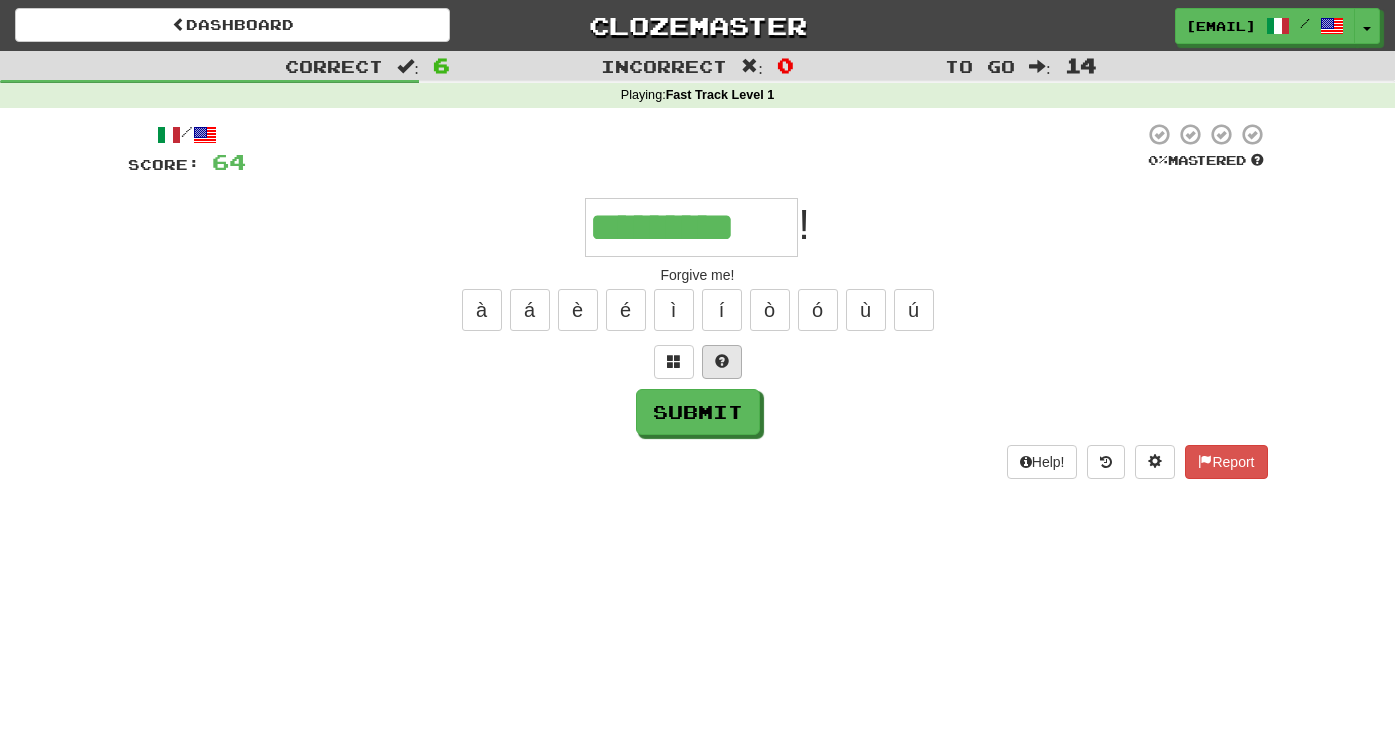 type on "*********" 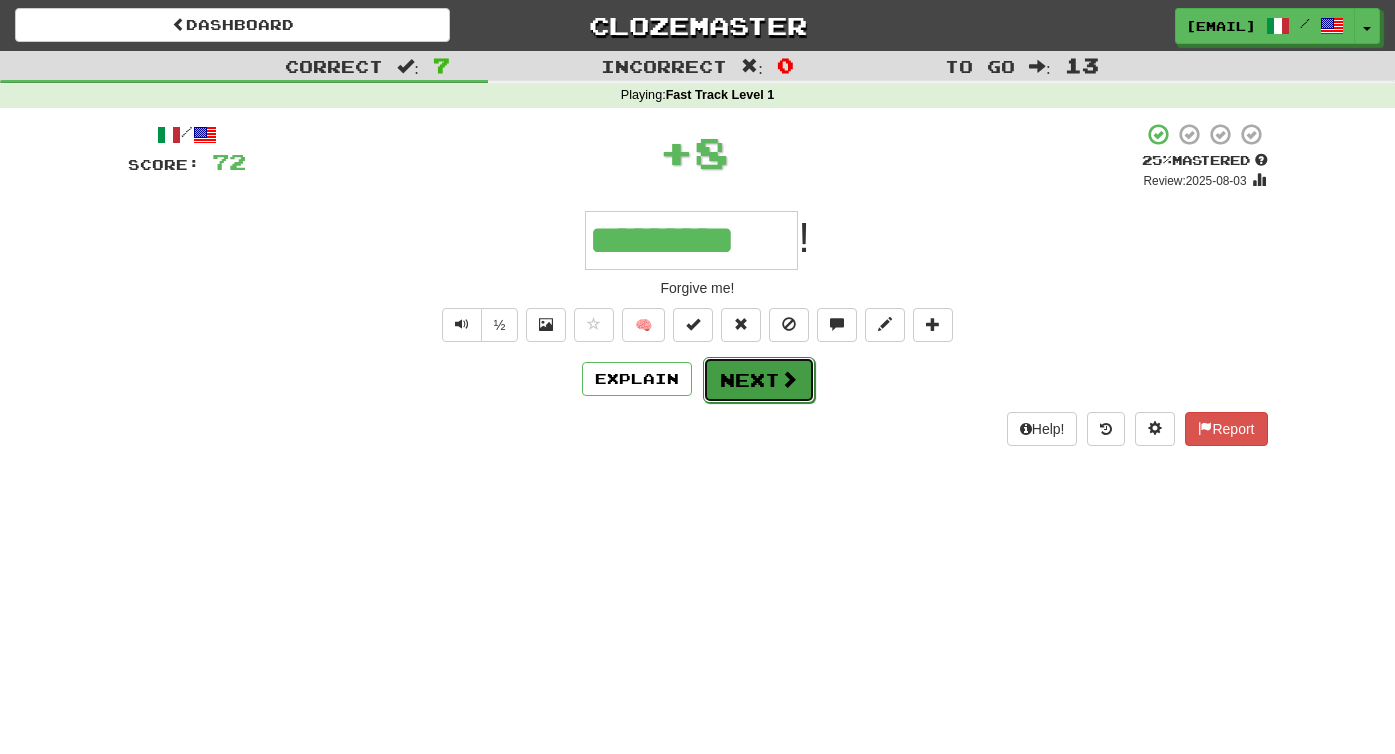 click on "Next" at bounding box center (759, 380) 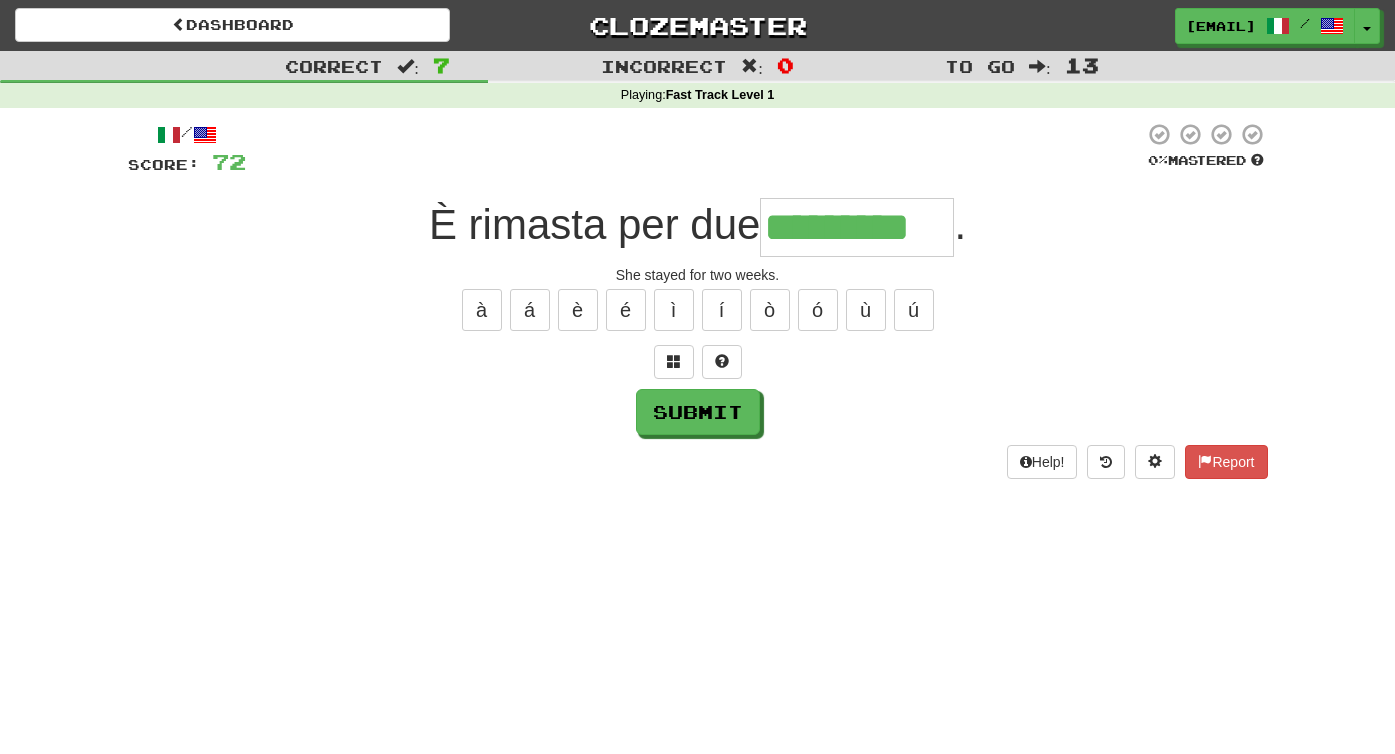 type on "*********" 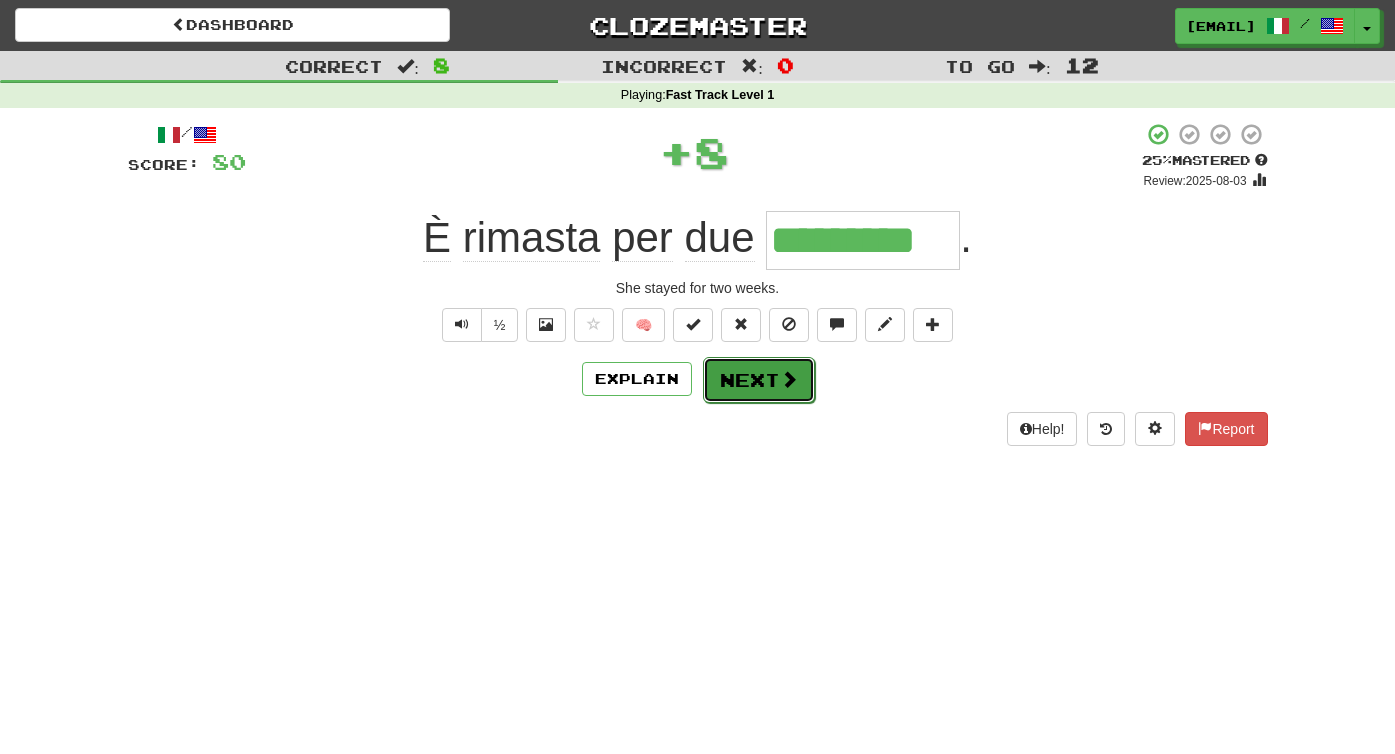 click on "Next" at bounding box center [759, 380] 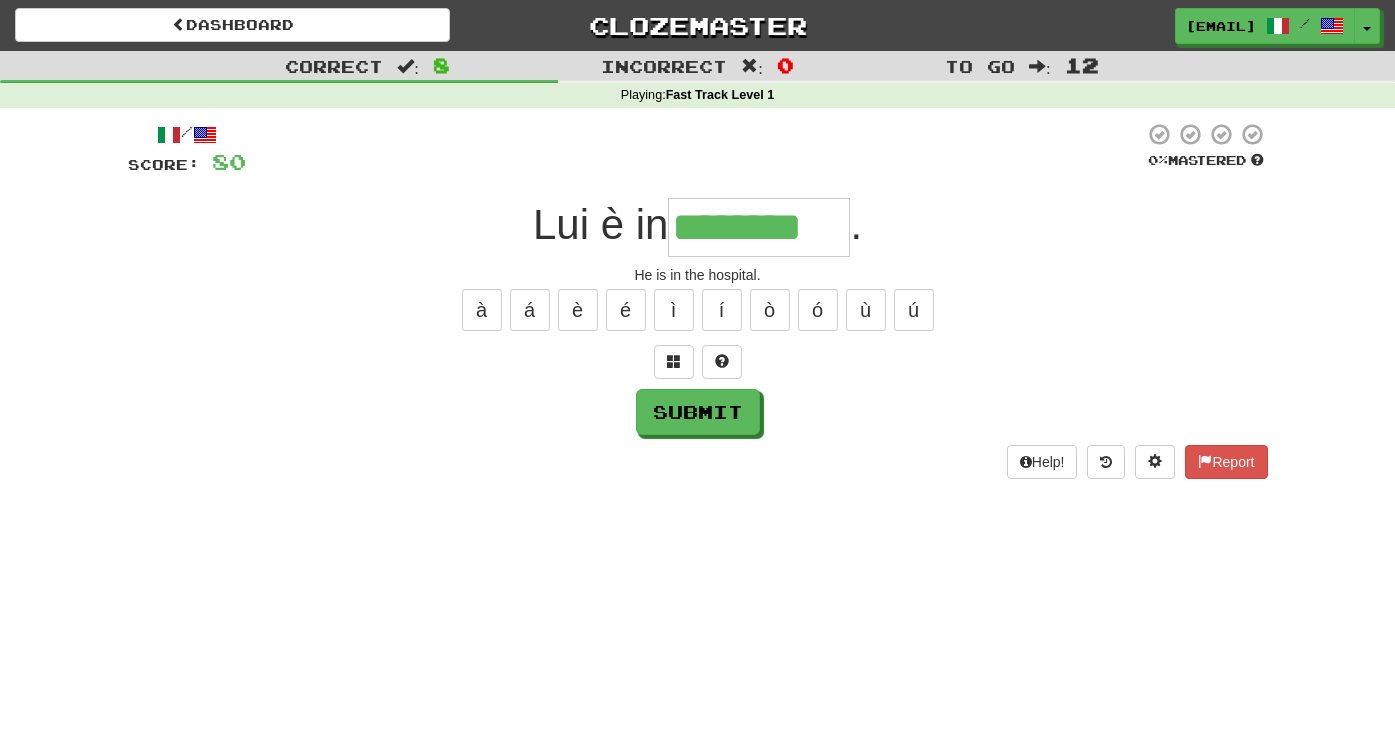 type on "********" 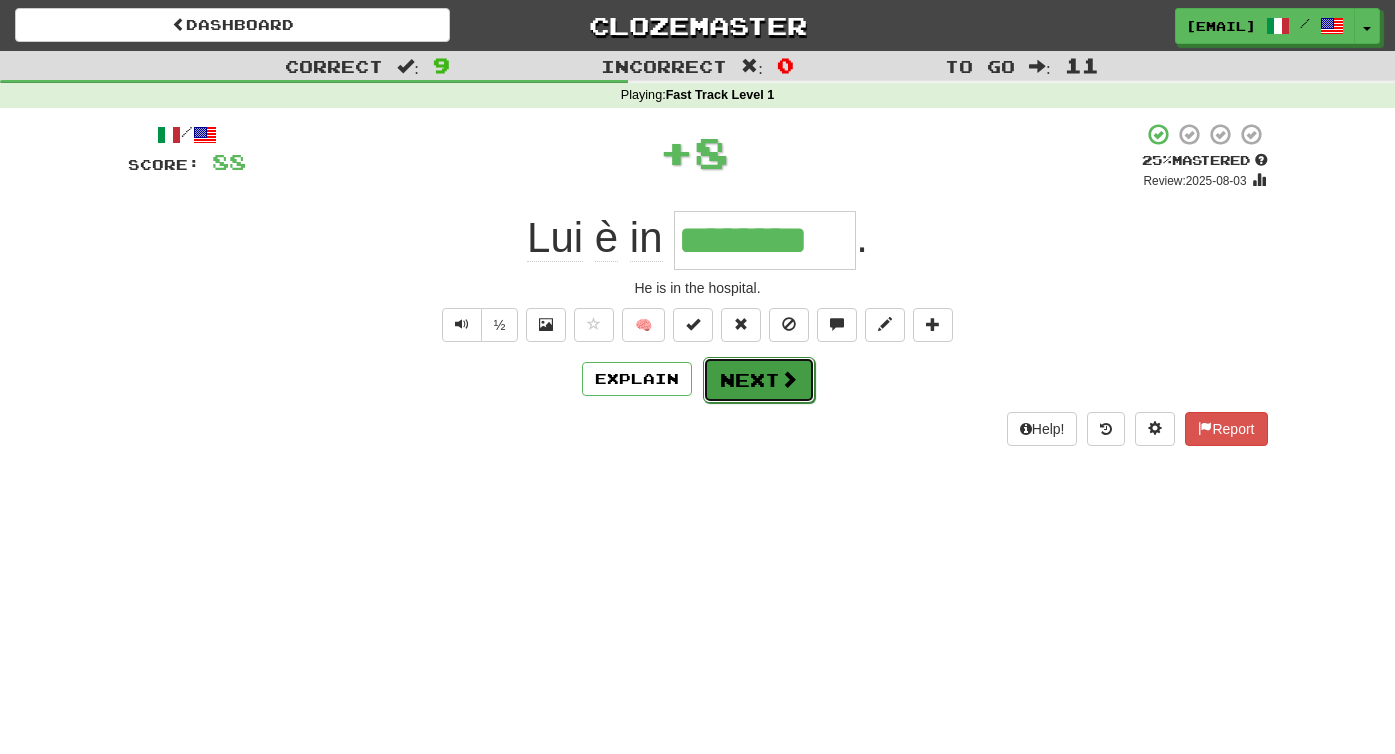 click on "Next" at bounding box center [759, 380] 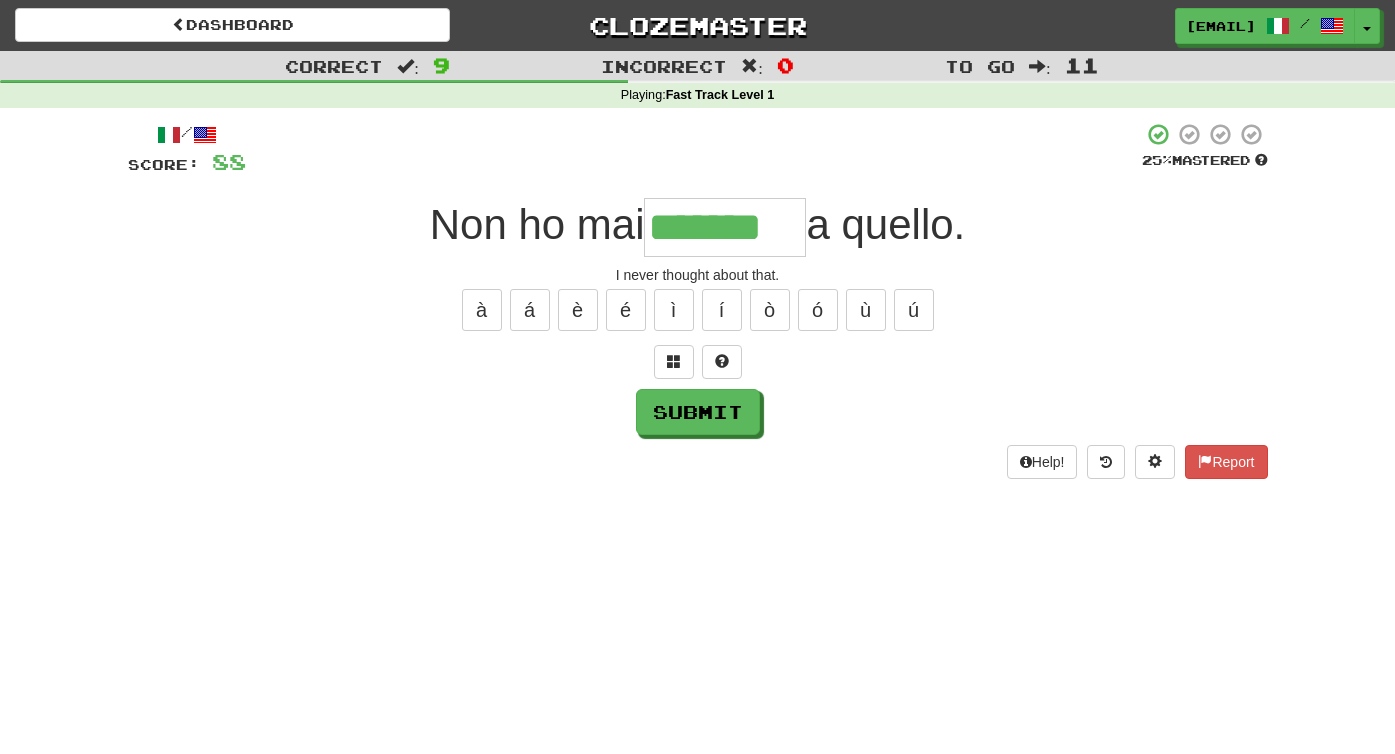 type on "*******" 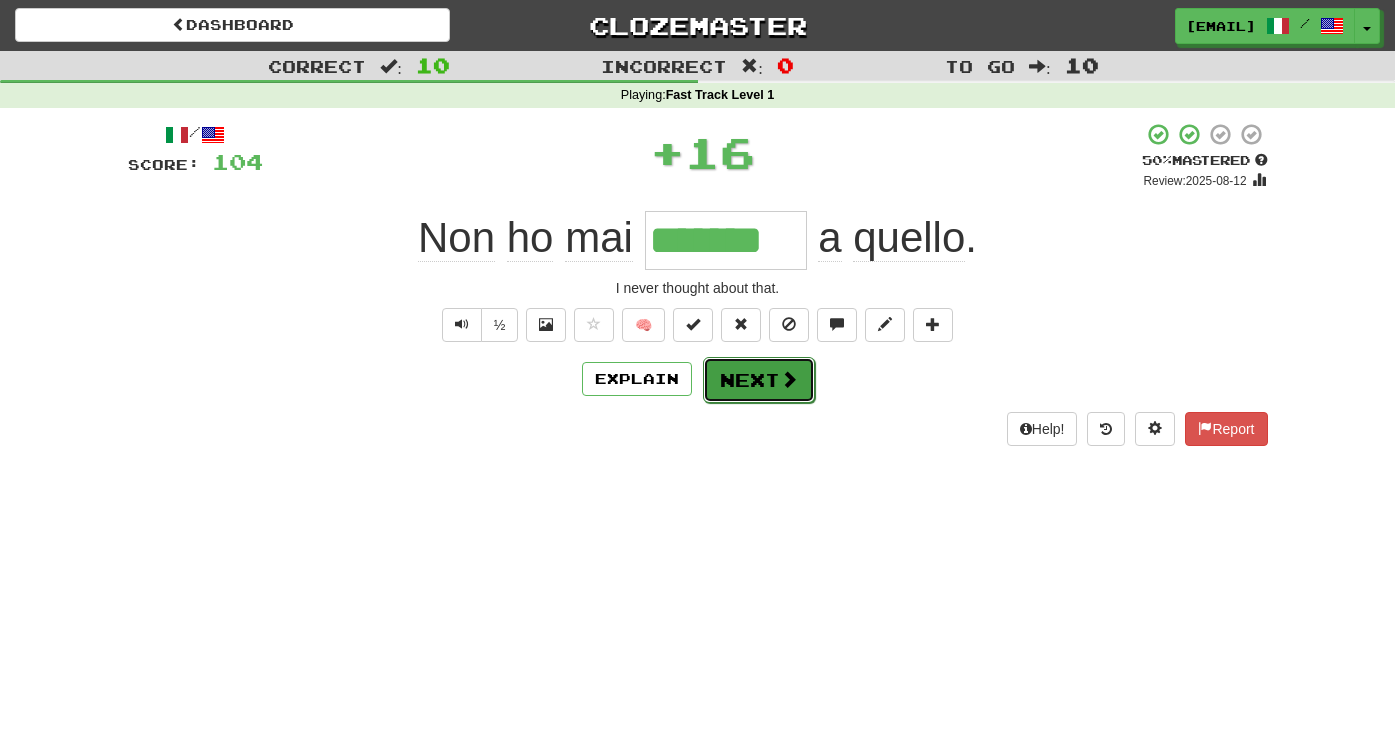 click at bounding box center [789, 379] 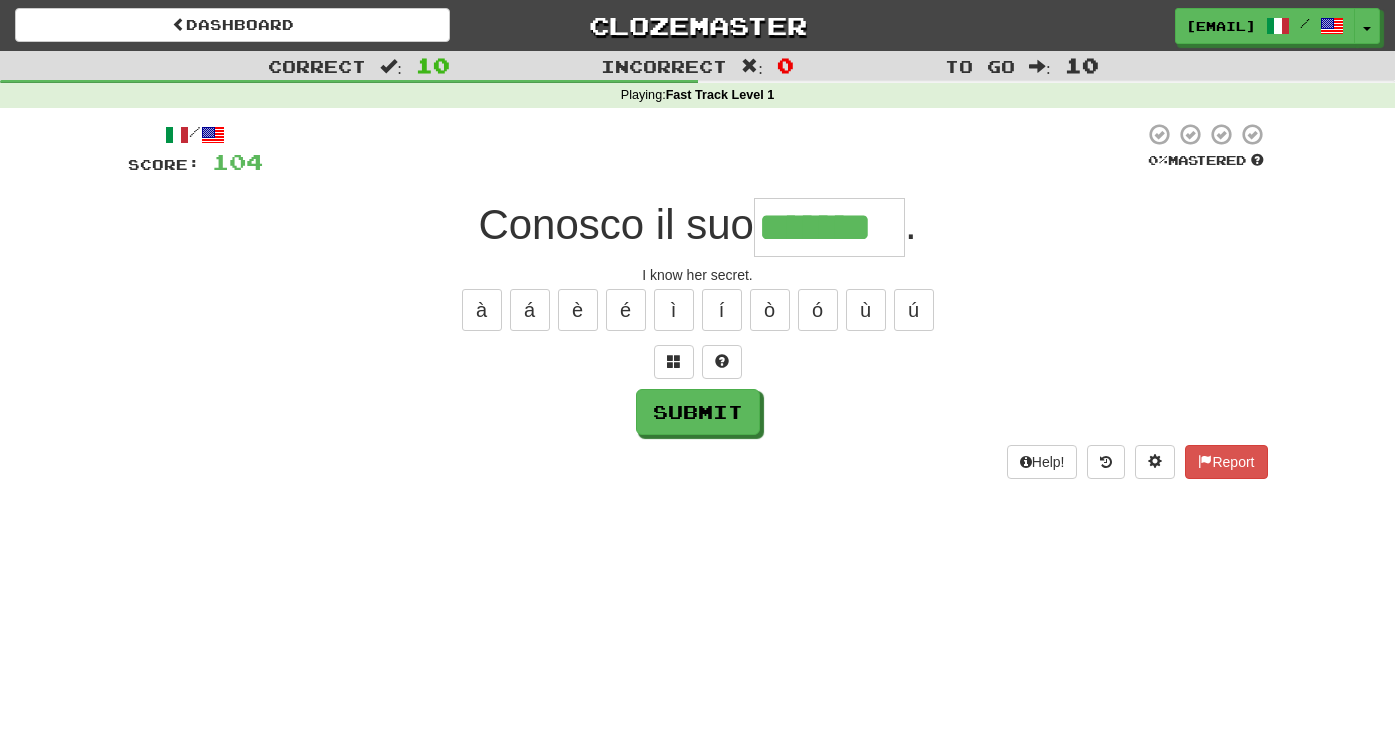 type on "*******" 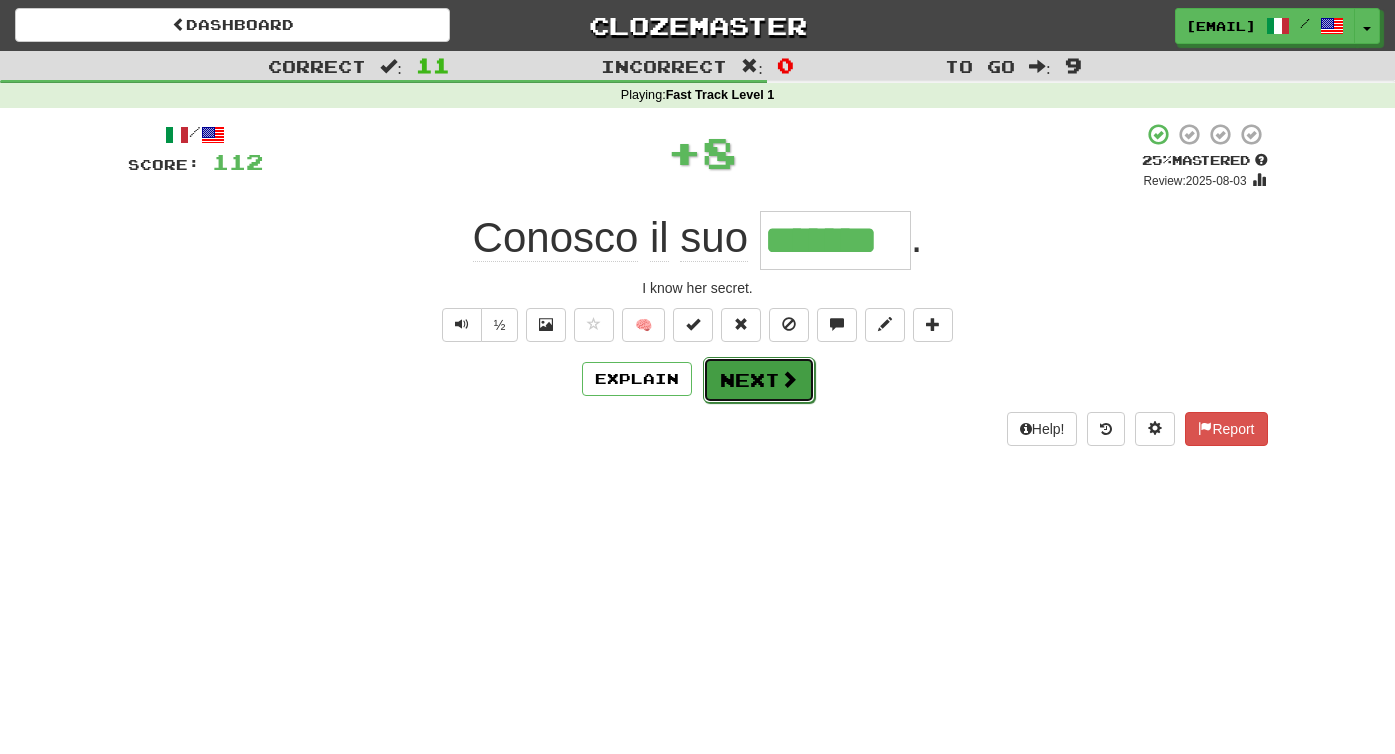 click on "Next" at bounding box center (759, 380) 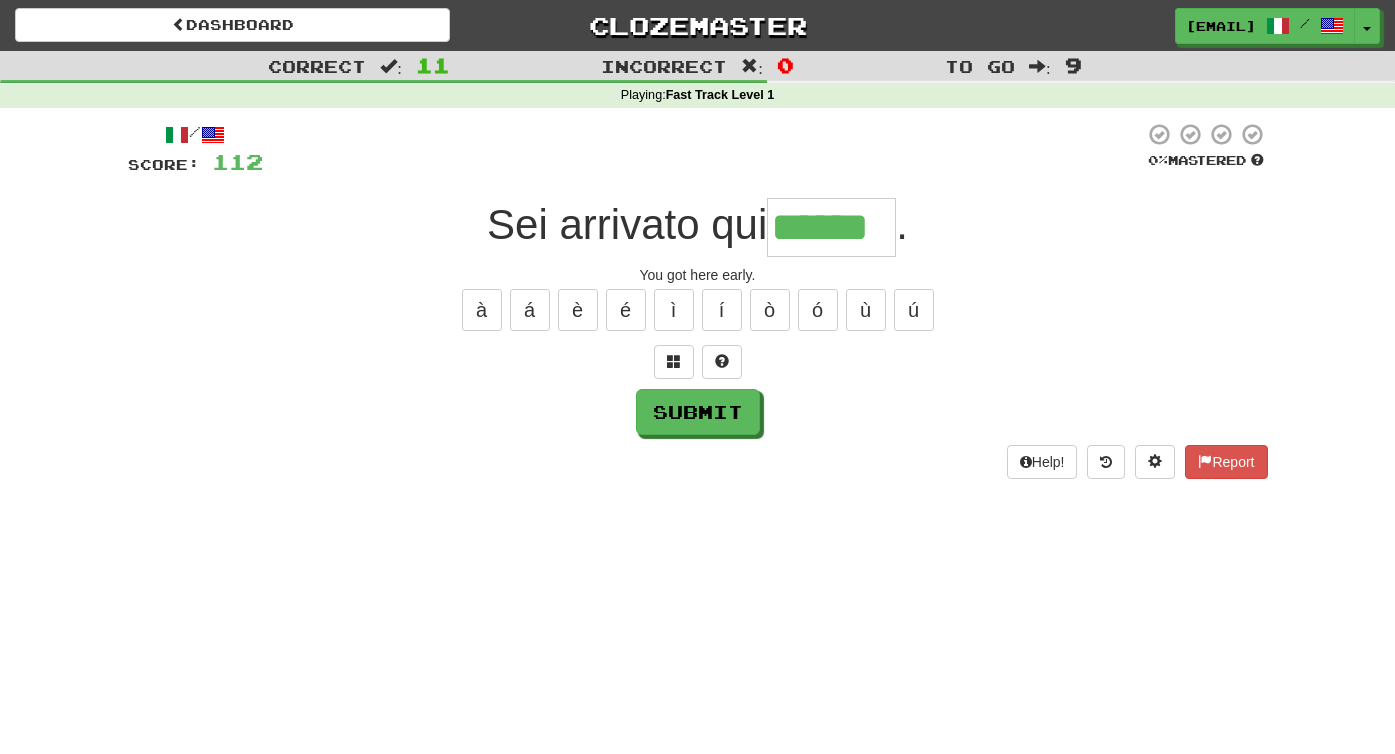 type on "******" 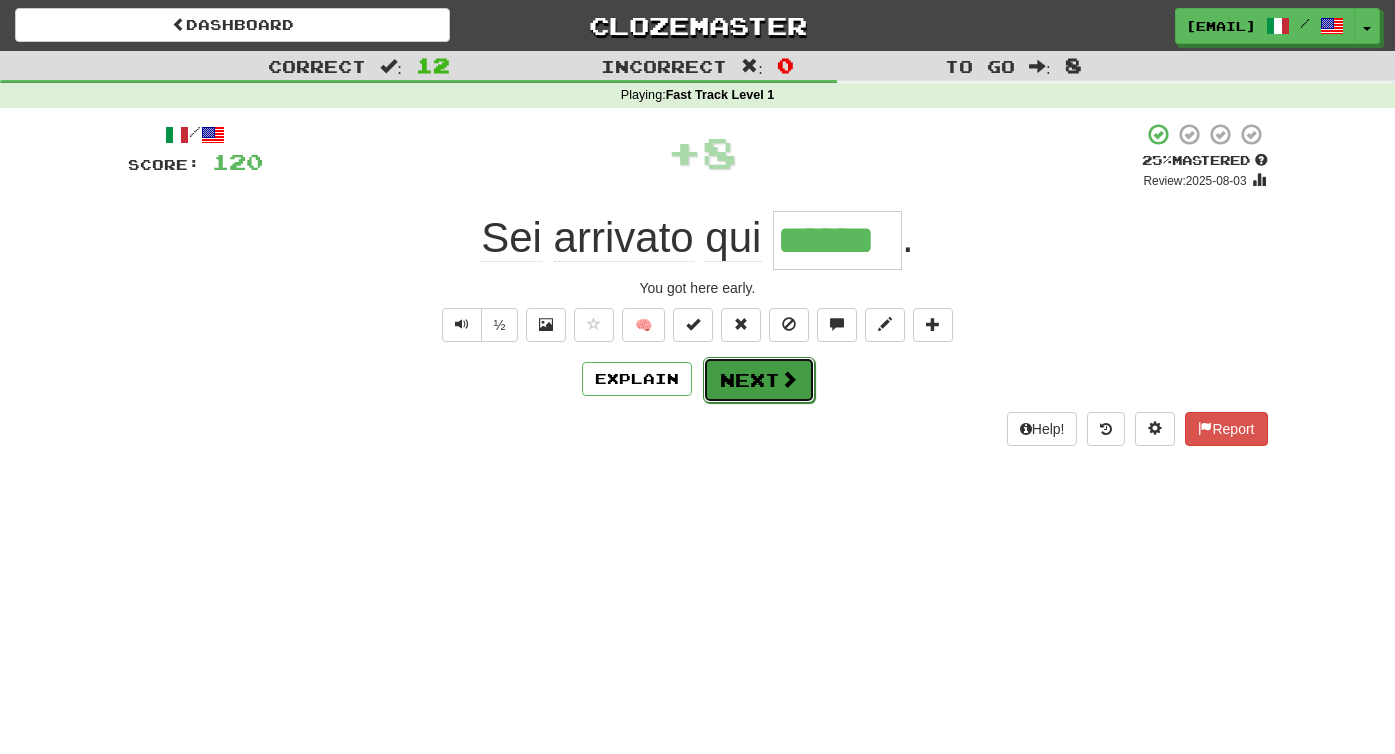 click at bounding box center (789, 379) 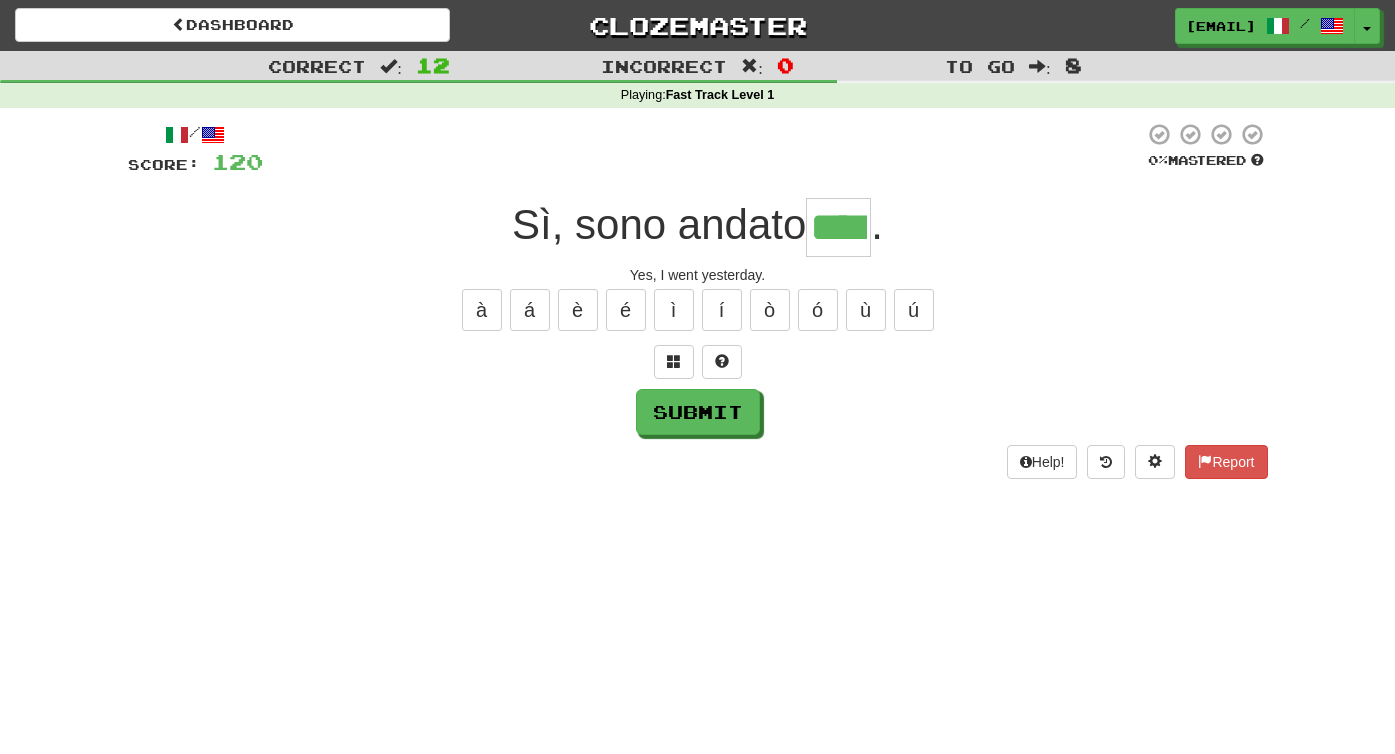type on "****" 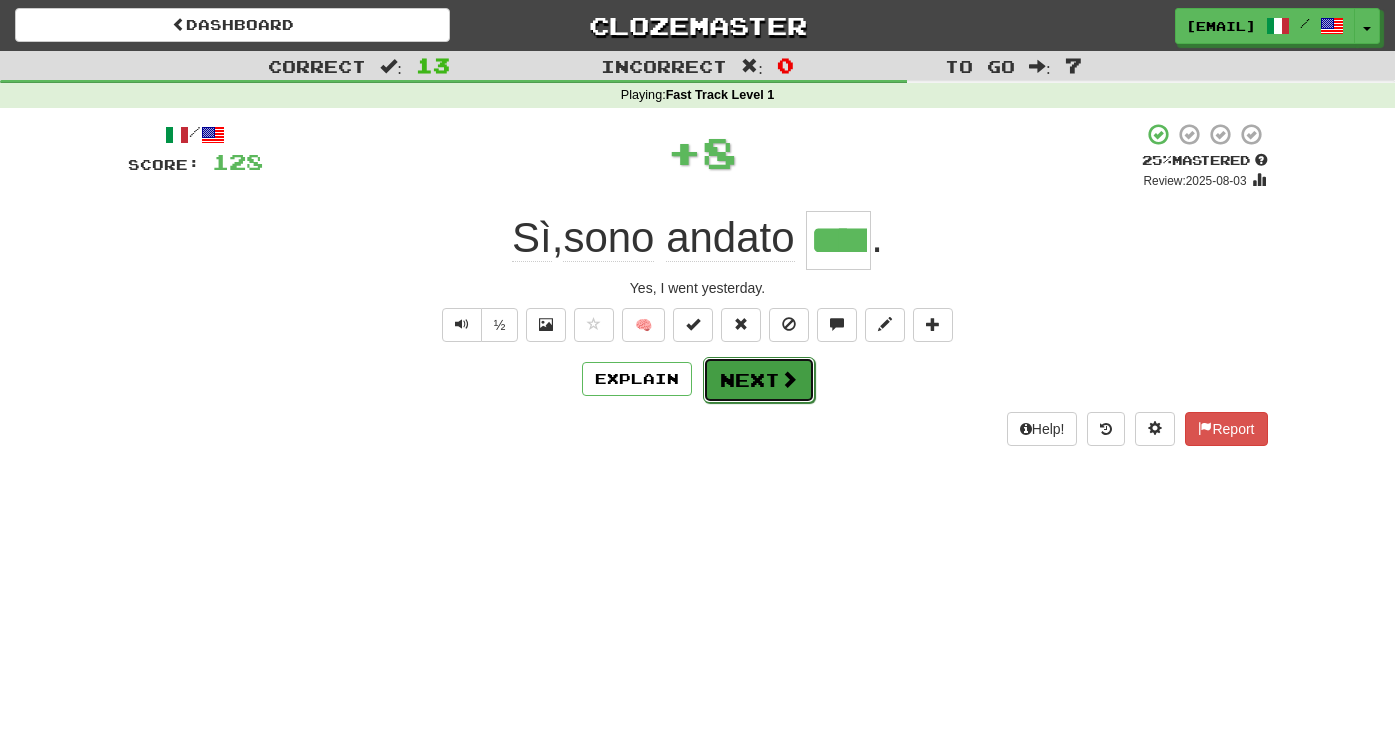 click on "Next" at bounding box center [759, 380] 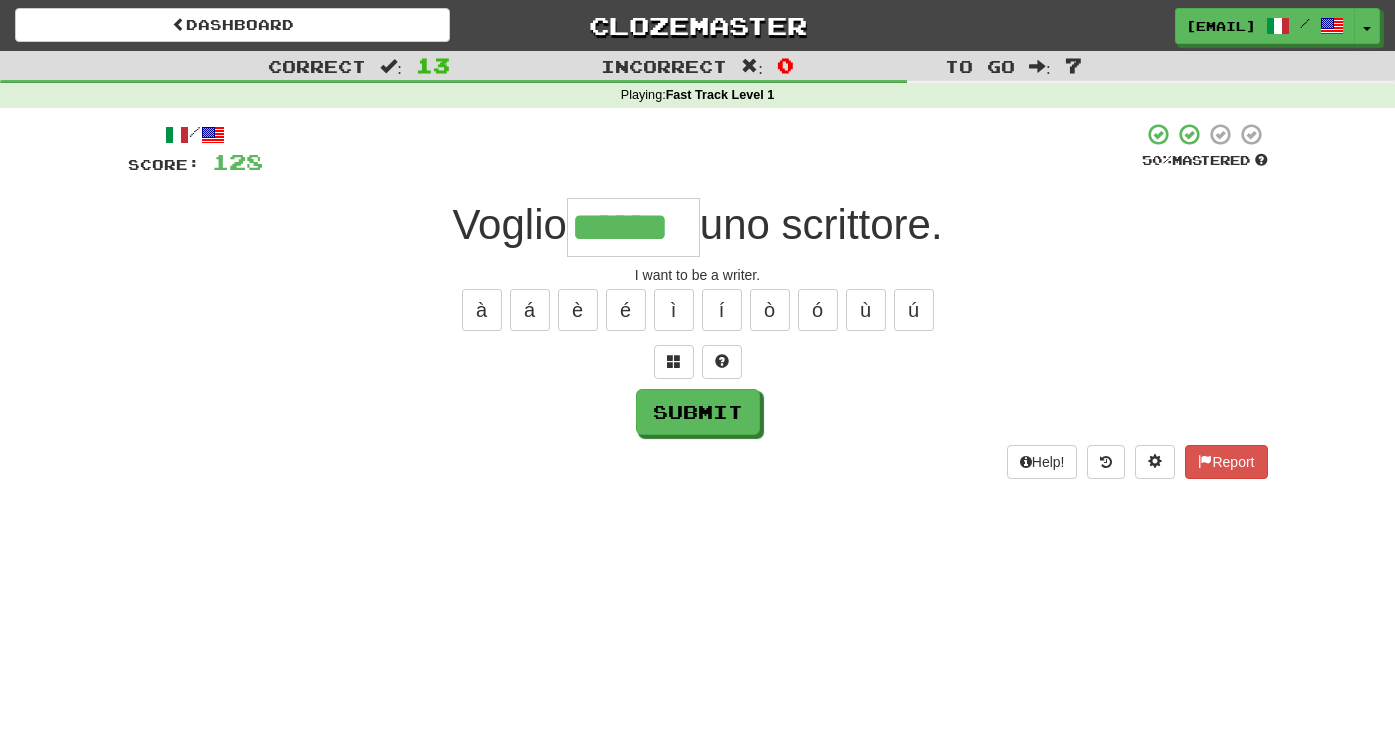 type on "******" 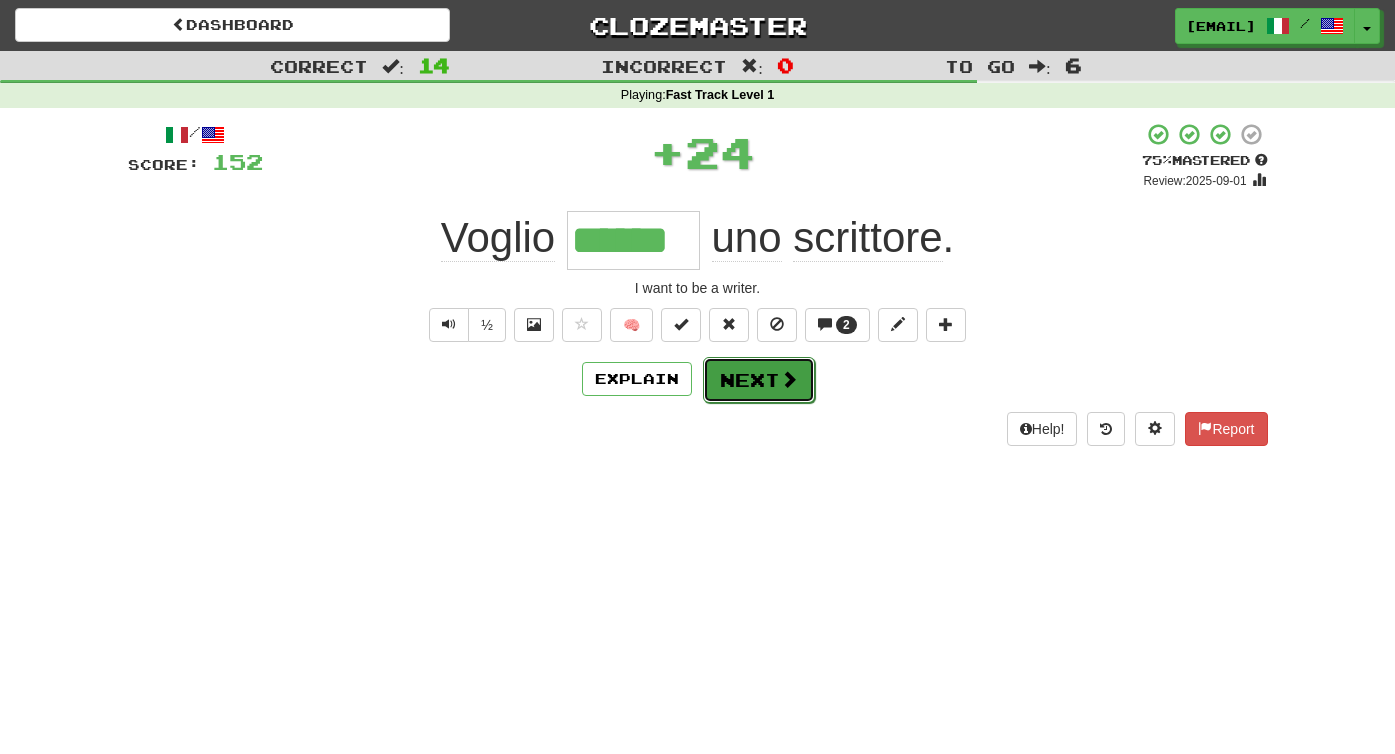 click on "Next" at bounding box center (759, 380) 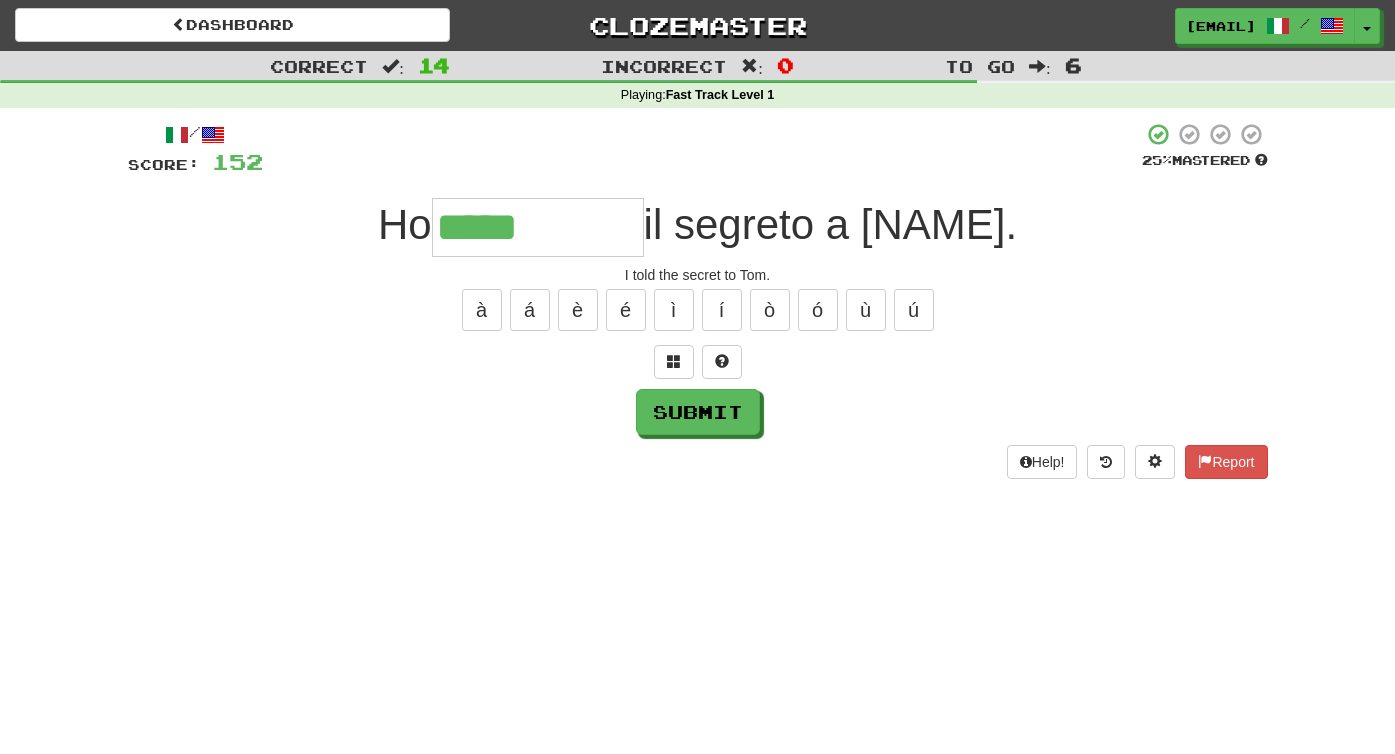 type on "**********" 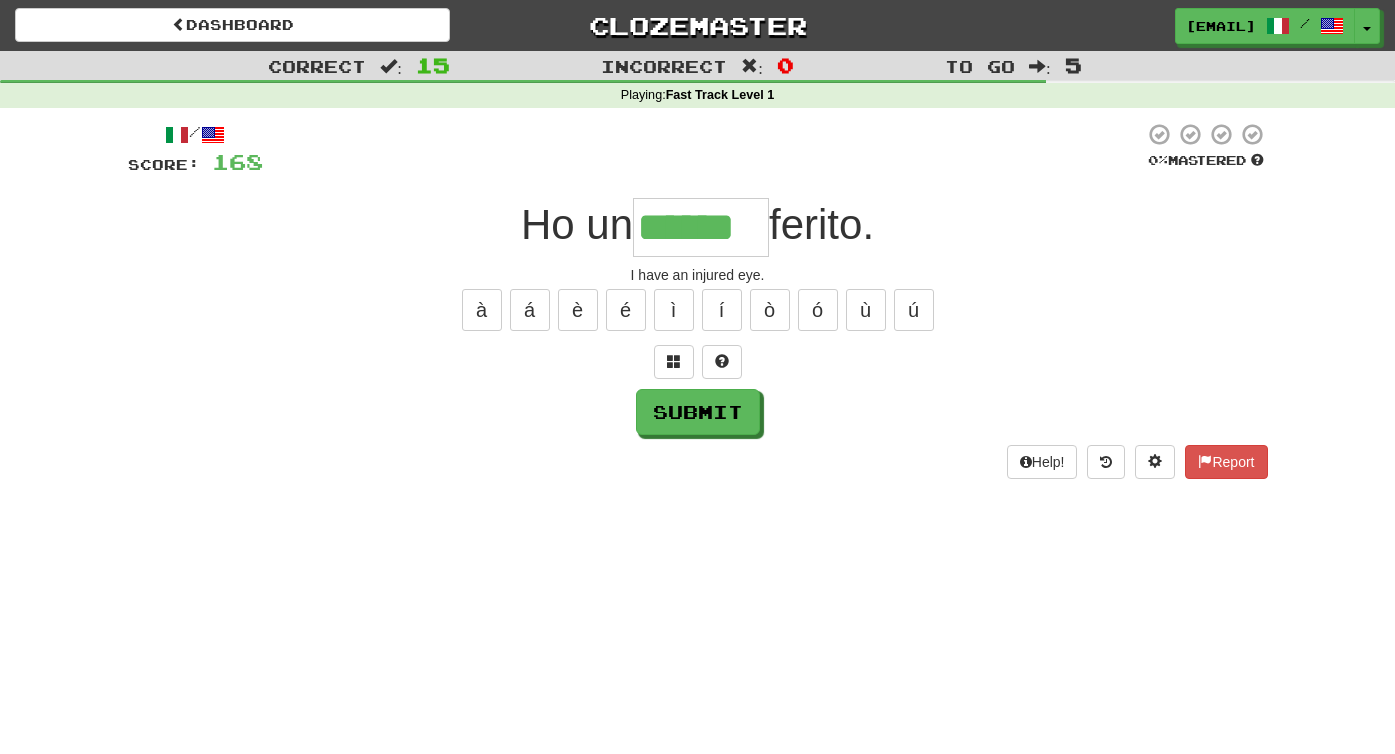 type on "******" 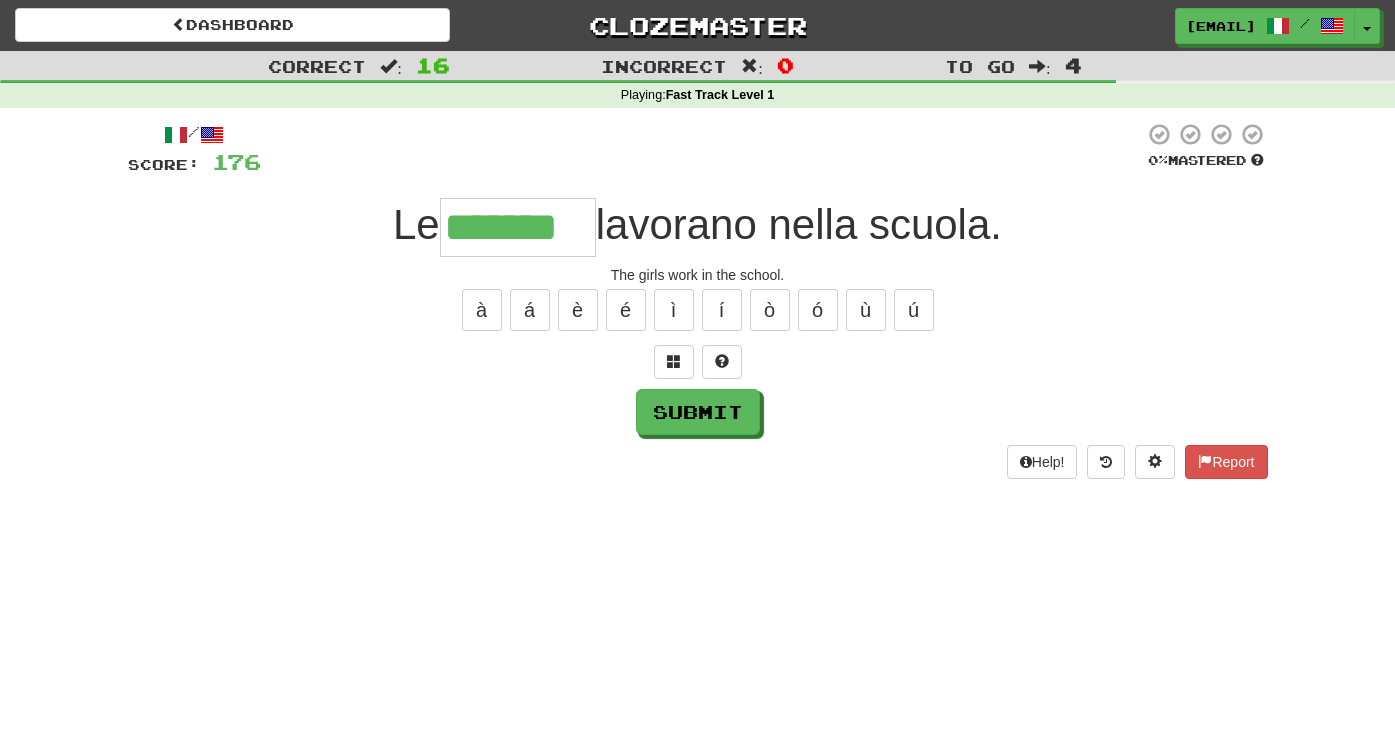 type on "*******" 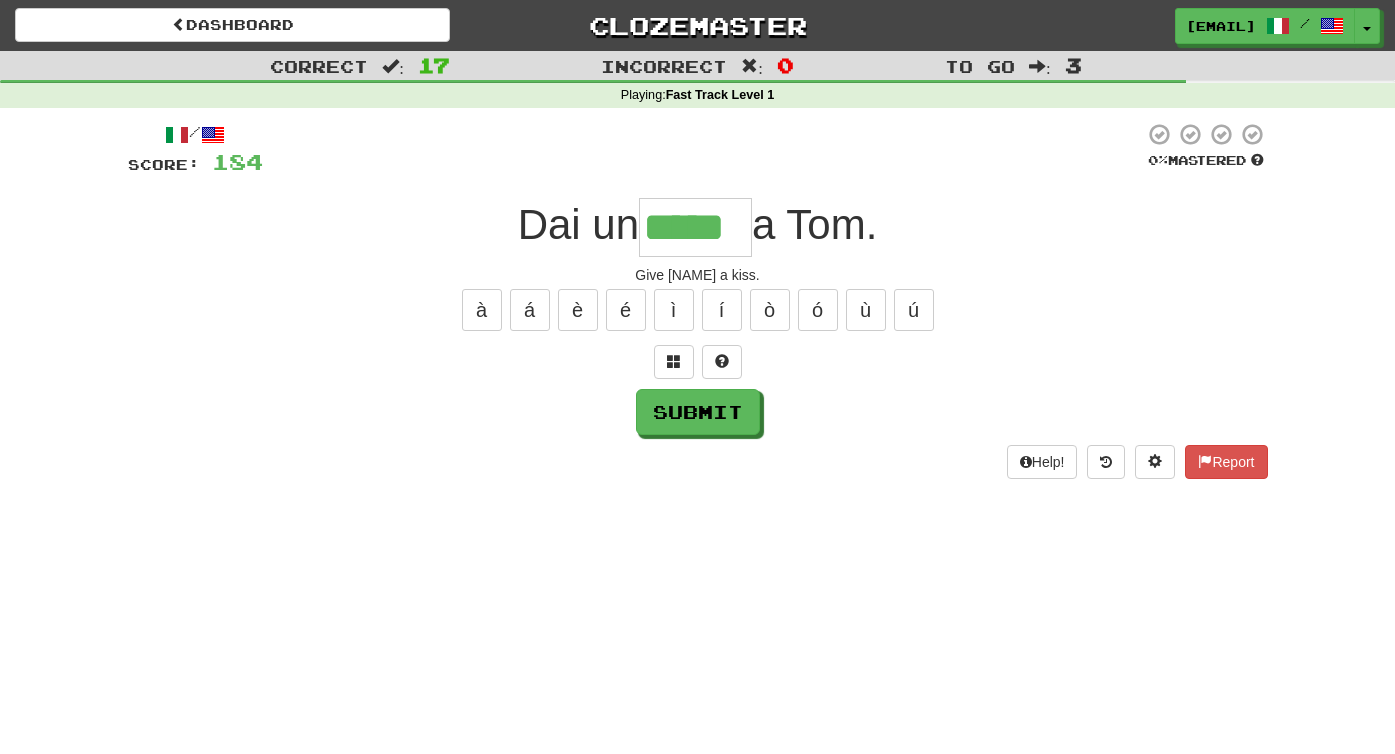 type on "*****" 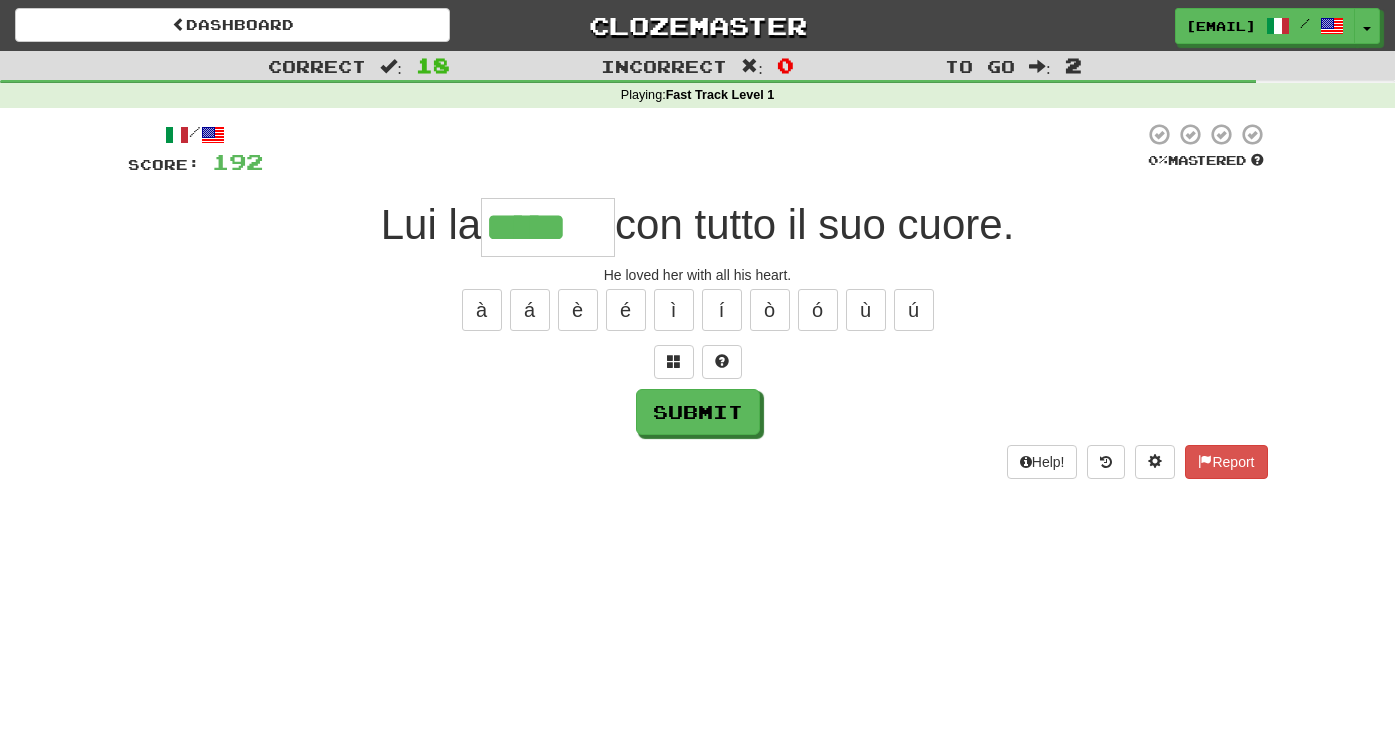 type on "*****" 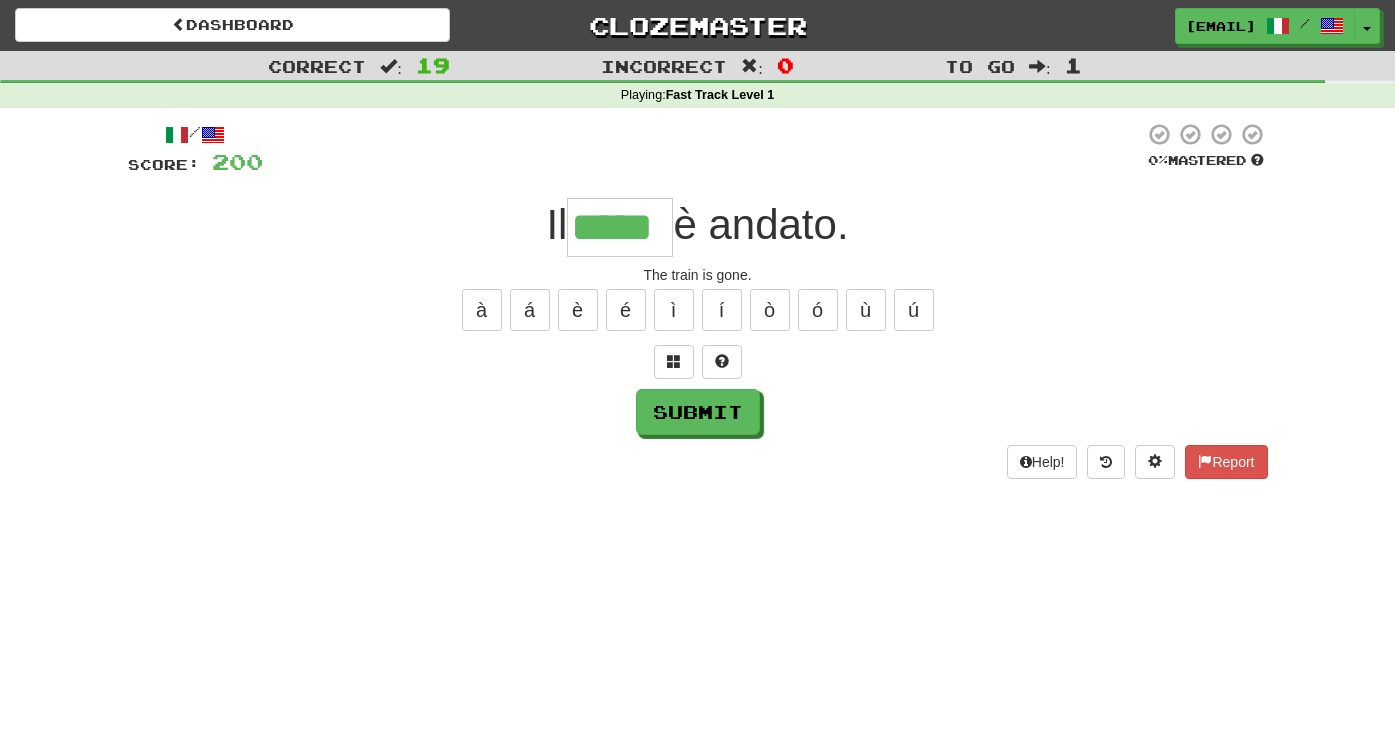 type on "*****" 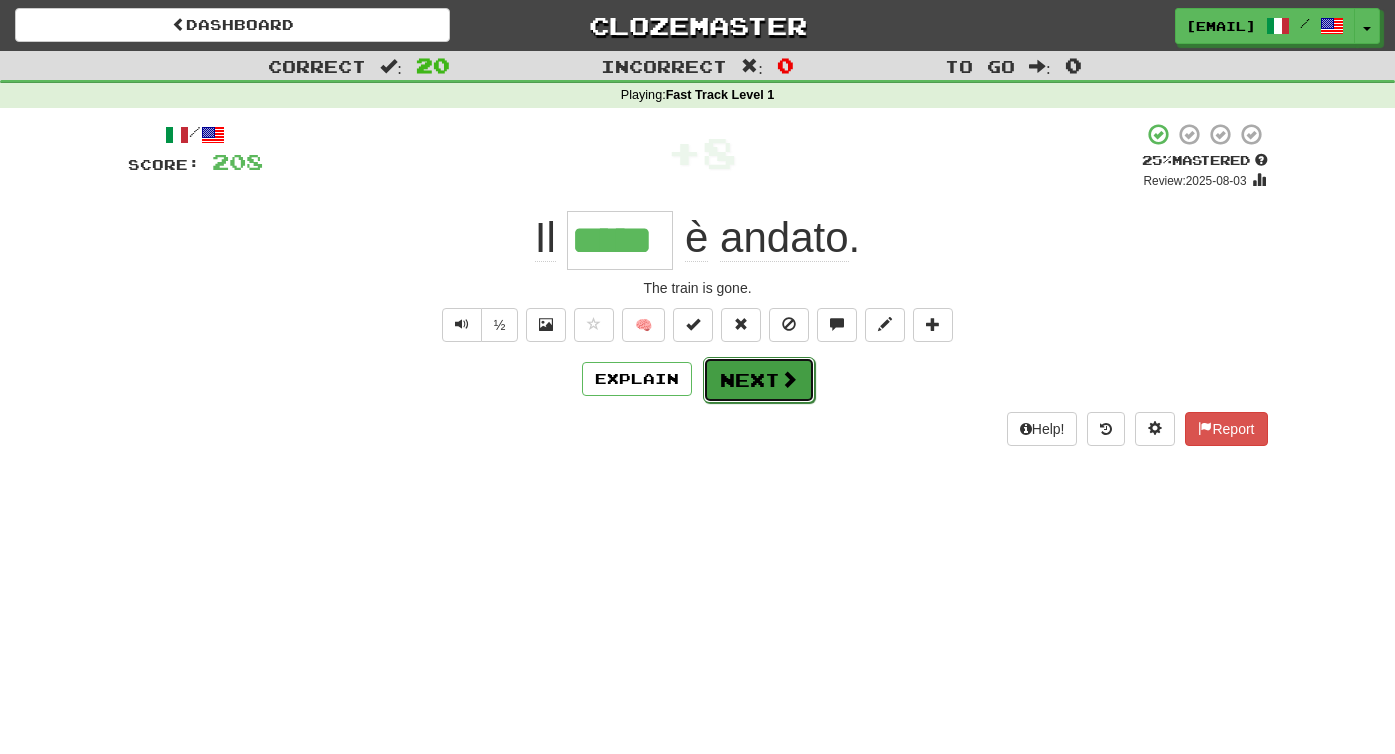 click on "Next" at bounding box center [759, 380] 